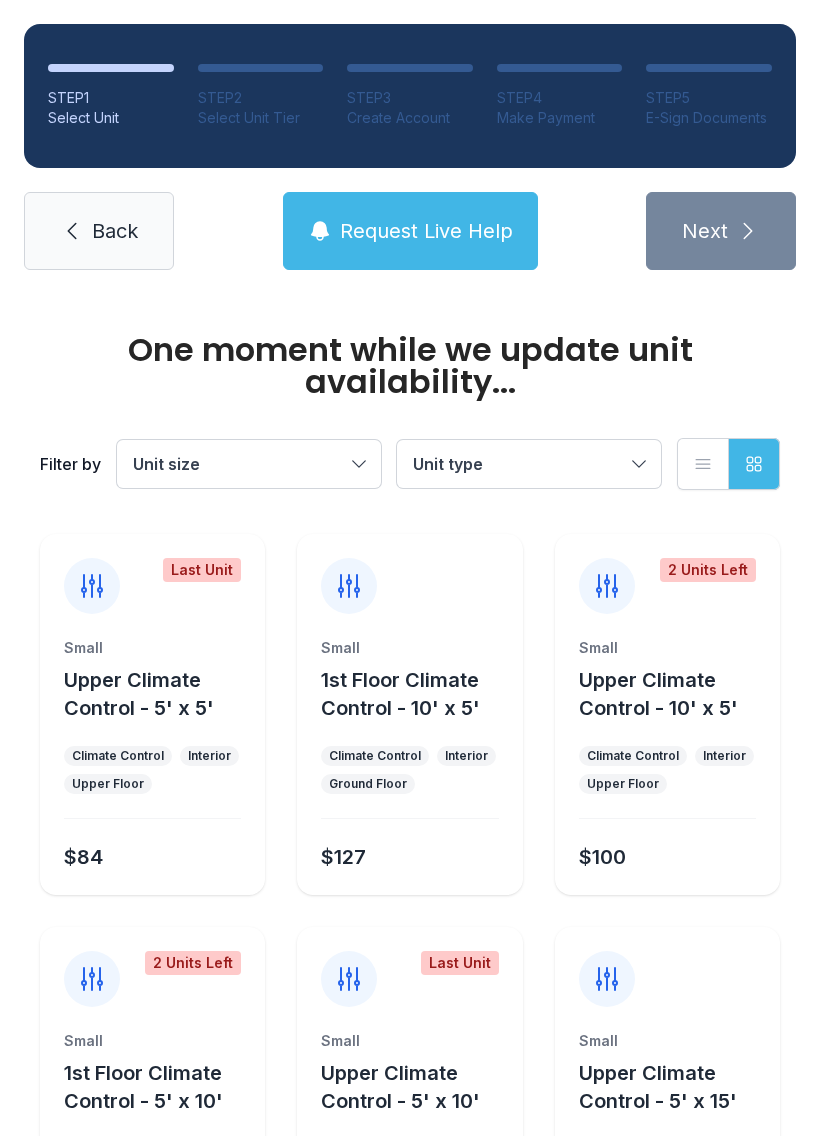 scroll, scrollTop: 0, scrollLeft: 0, axis: both 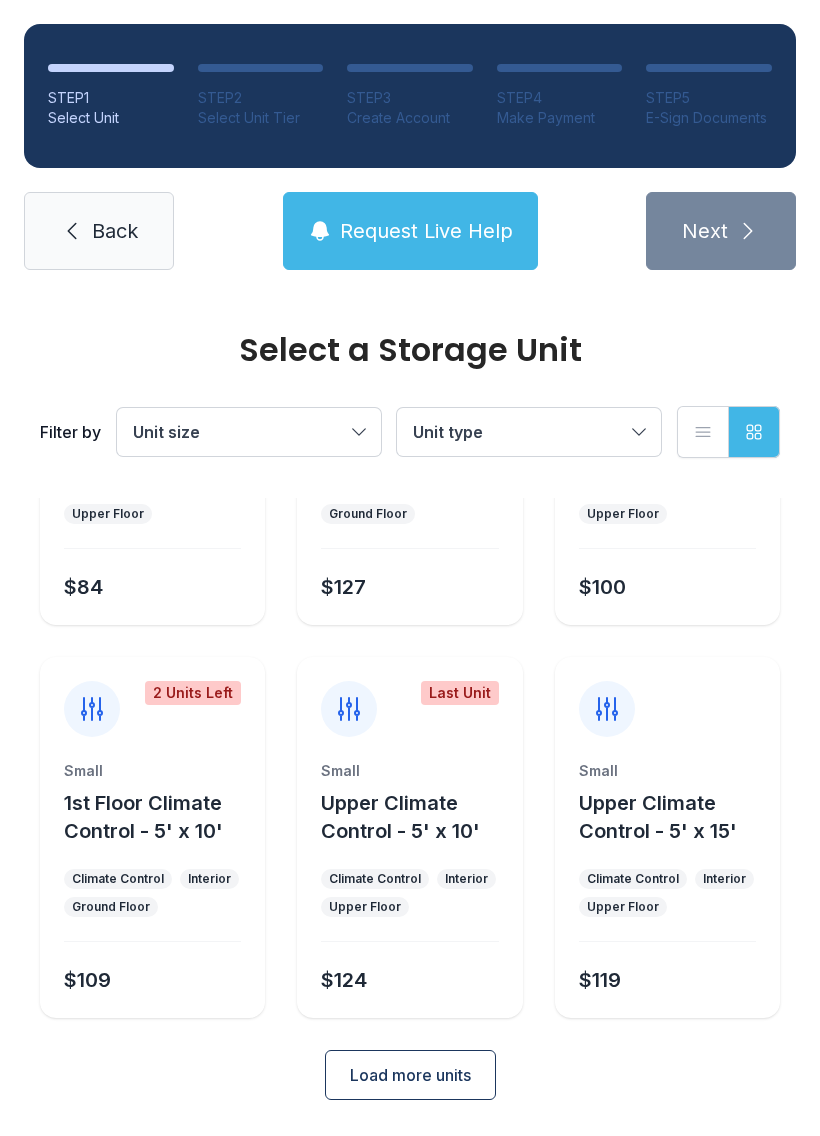 click on "Load more units" at bounding box center (410, 1075) 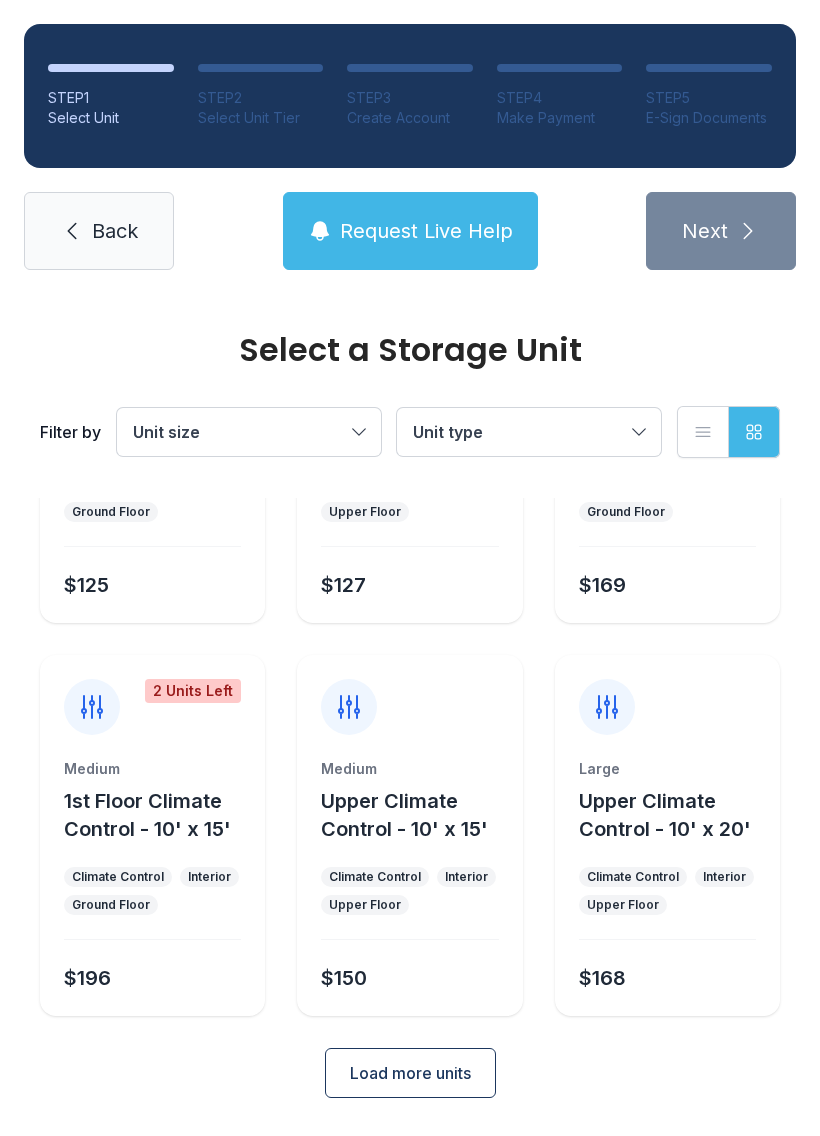 scroll, scrollTop: 1024, scrollLeft: 0, axis: vertical 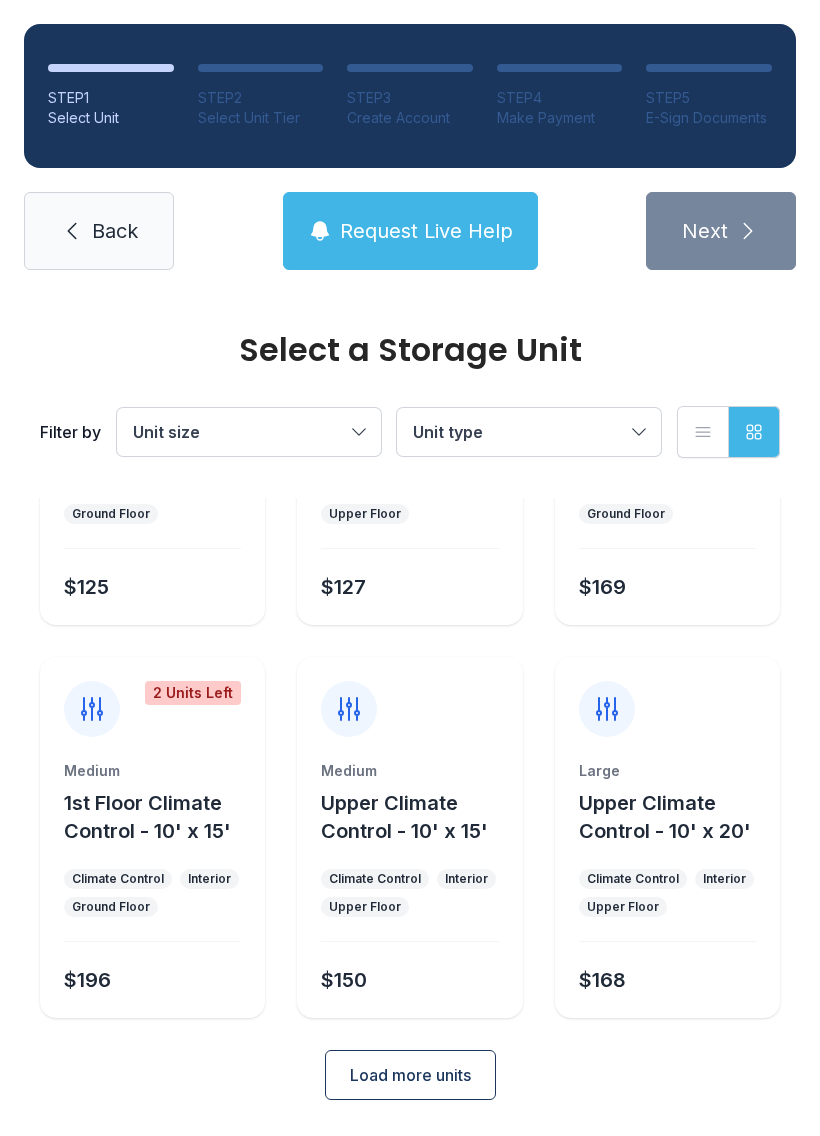 click on "Upper Climate Control - 10' x 20'" at bounding box center (665, 817) 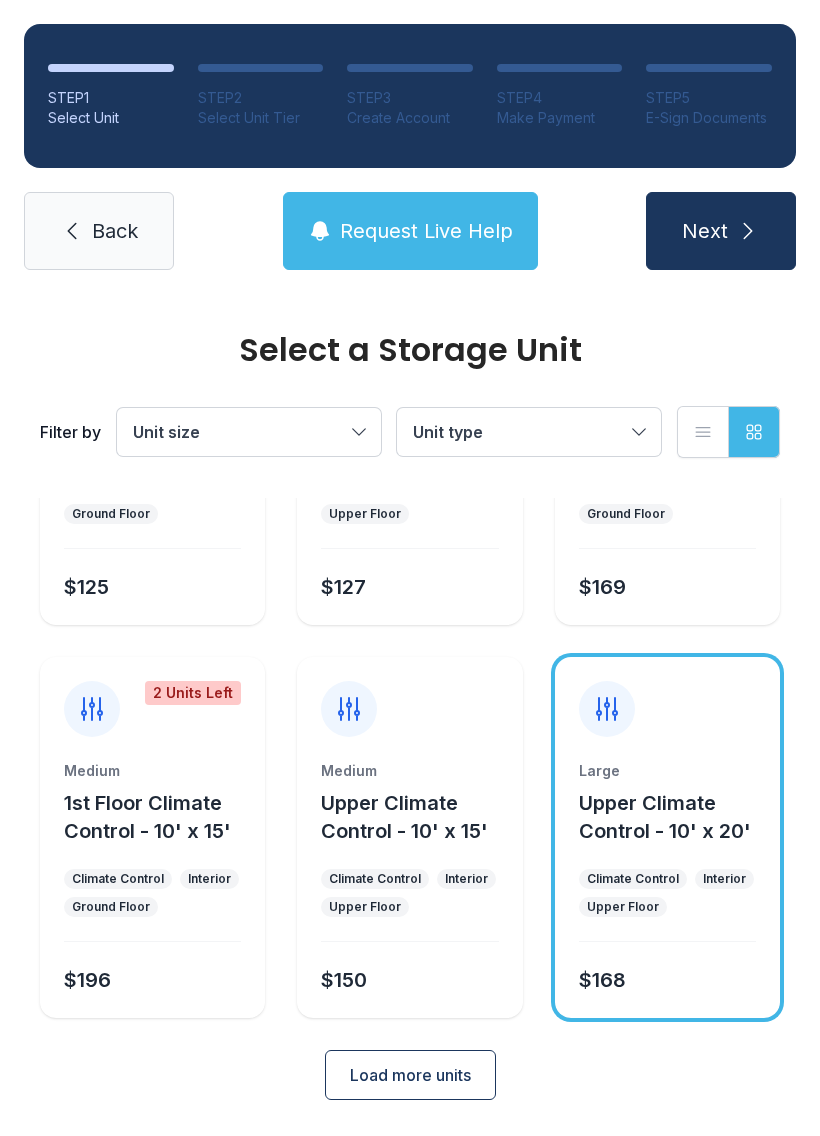click on "Large Upper Climate Control - 10' x 20' Climate Control Interior Upper Floor $168" at bounding box center [667, 837] 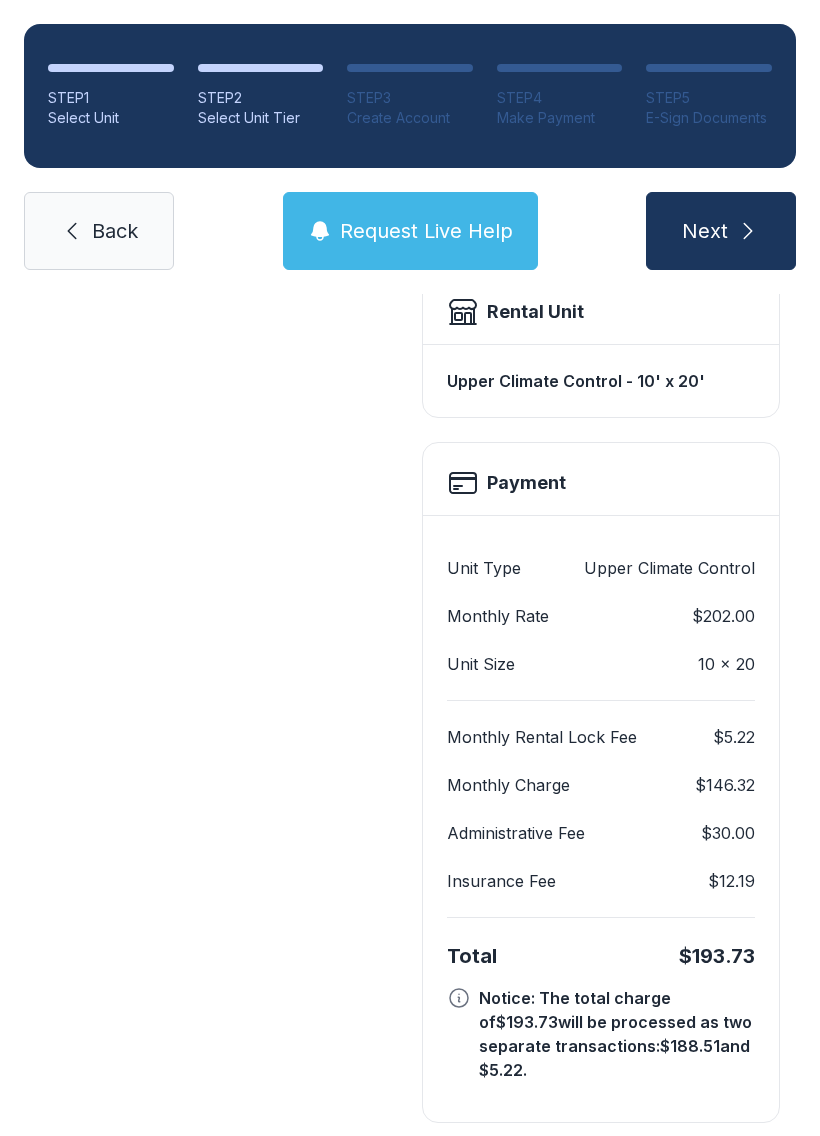 scroll, scrollTop: 569, scrollLeft: 0, axis: vertical 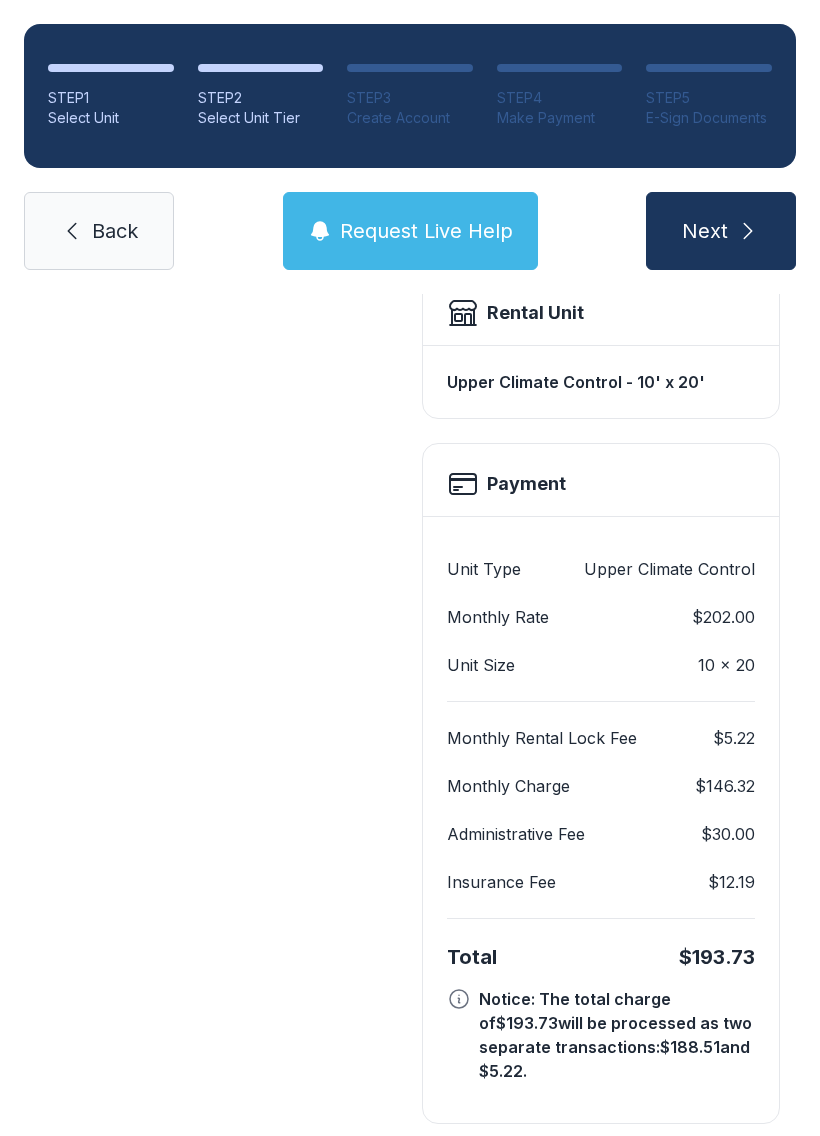 click on "Back" at bounding box center (115, 231) 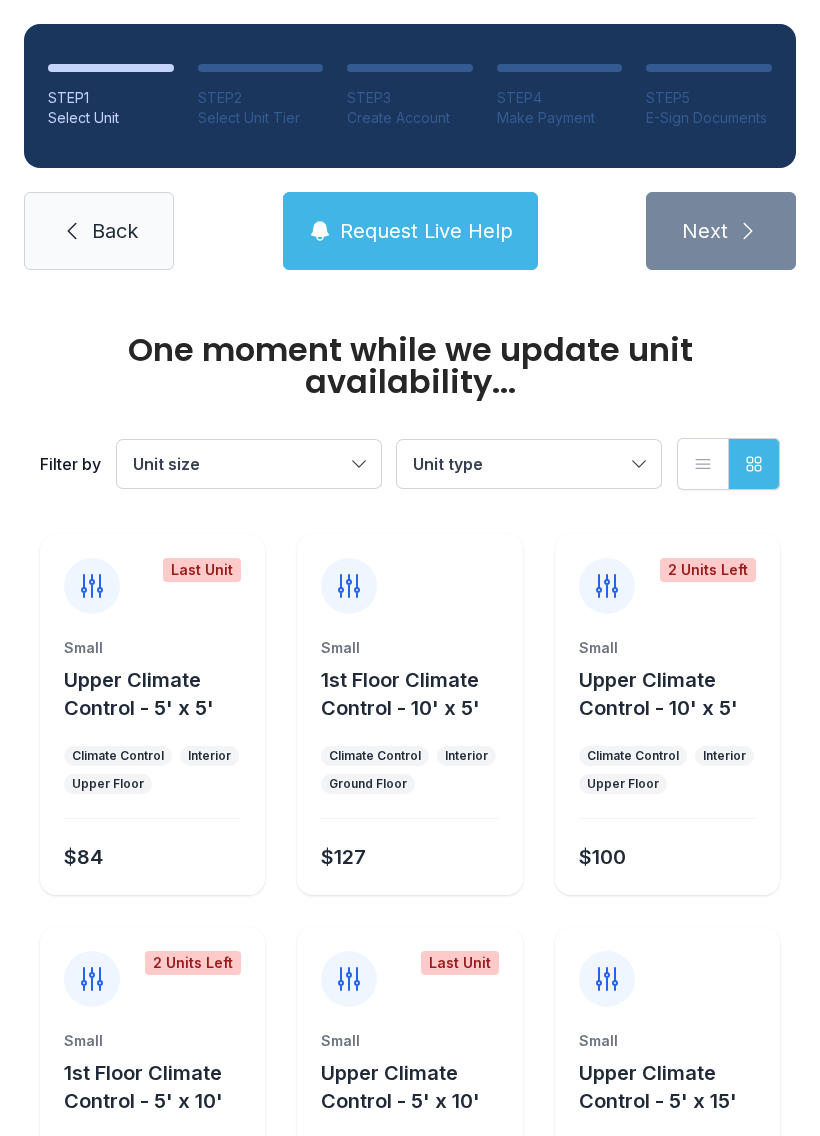click on "Back" at bounding box center (115, 231) 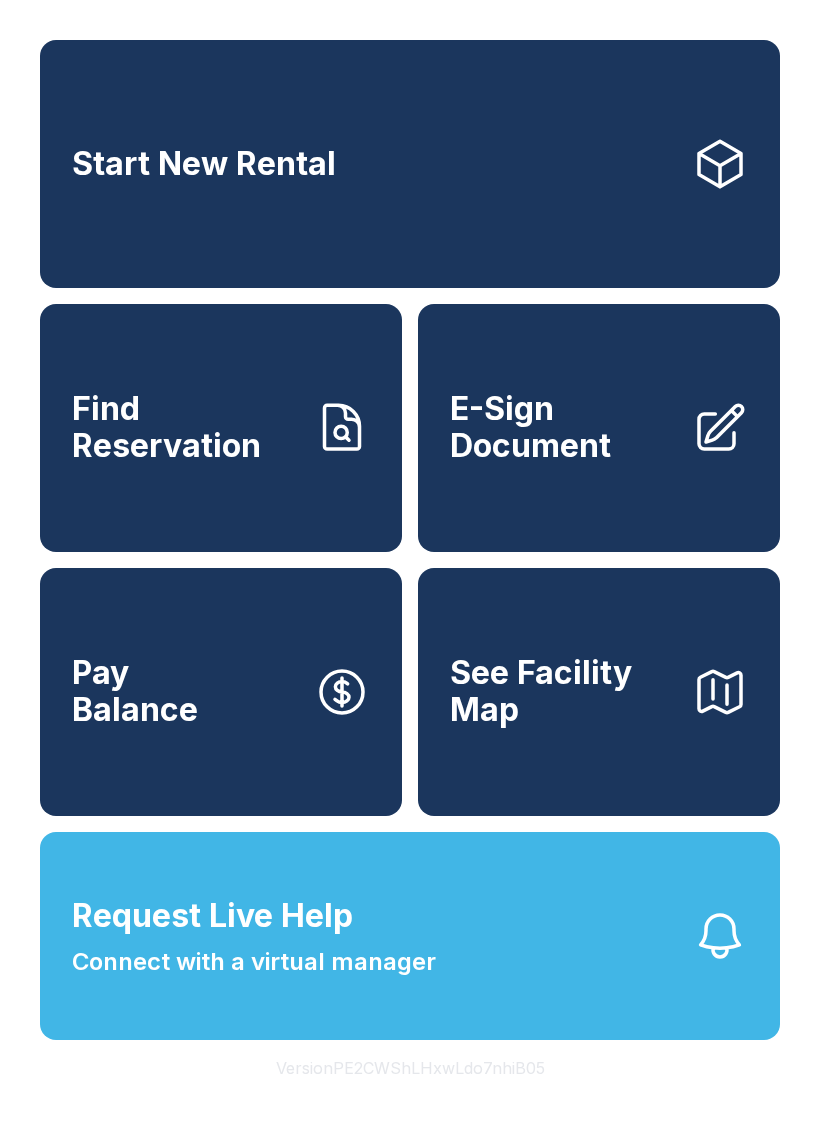 click on "Find Reservation" at bounding box center (185, 427) 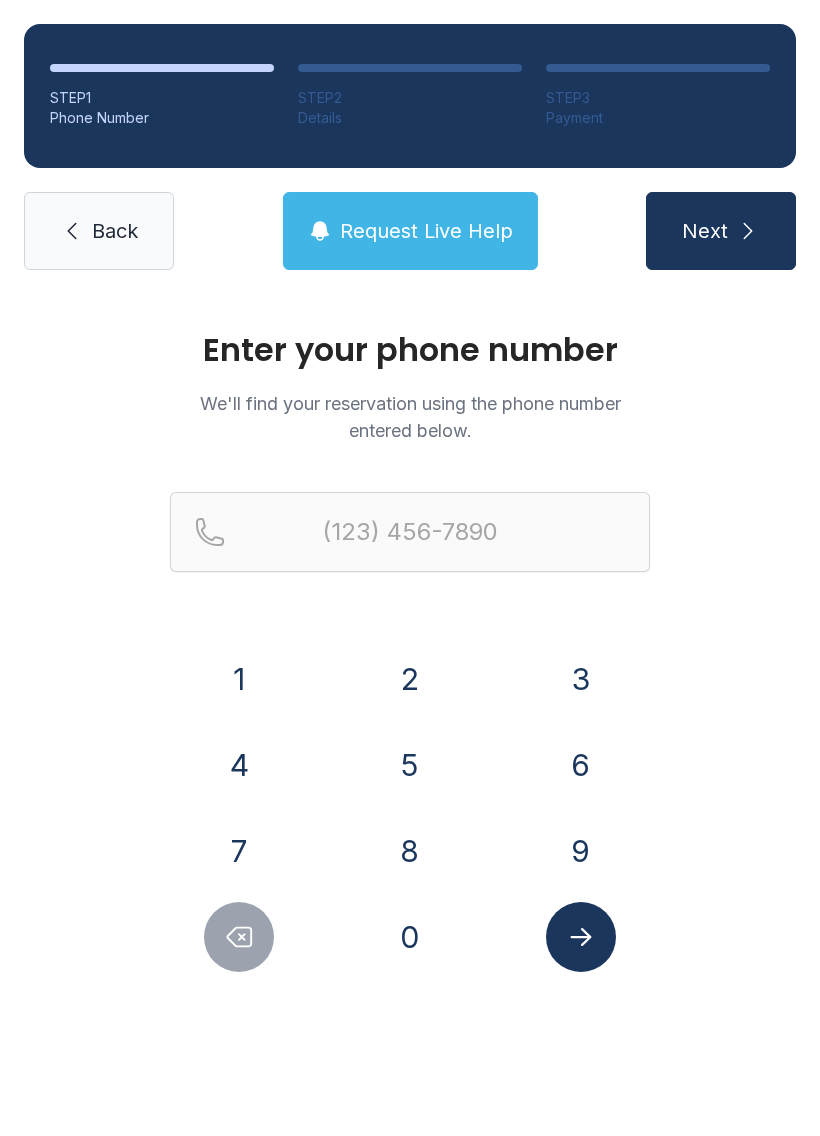 click on "4" at bounding box center (239, 765) 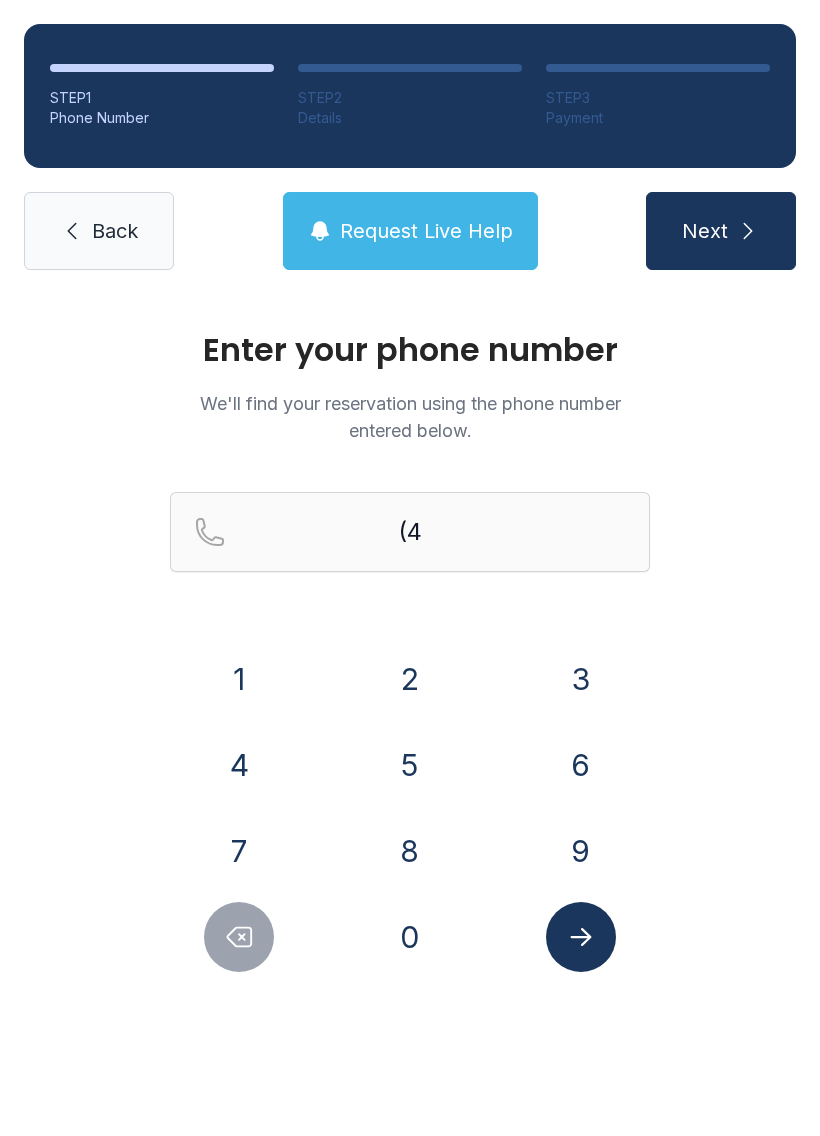 click on "0" at bounding box center [410, 937] 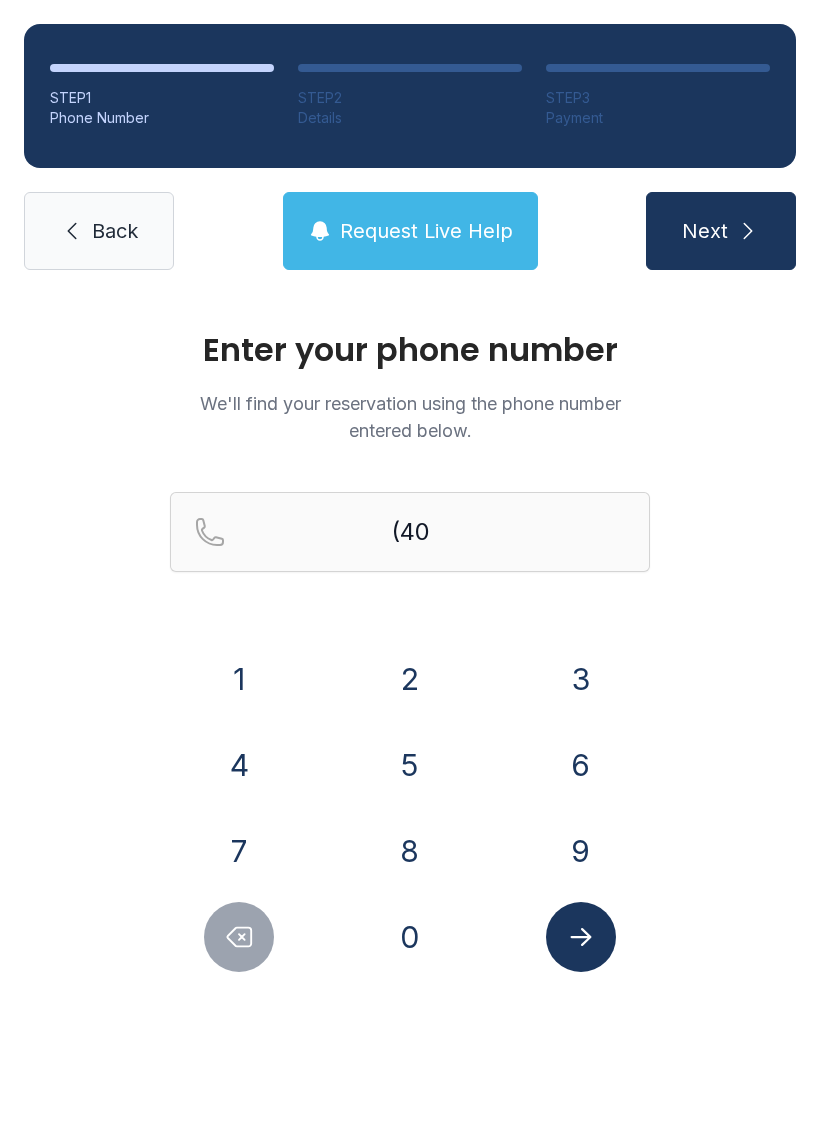 click on "4" at bounding box center (239, 765) 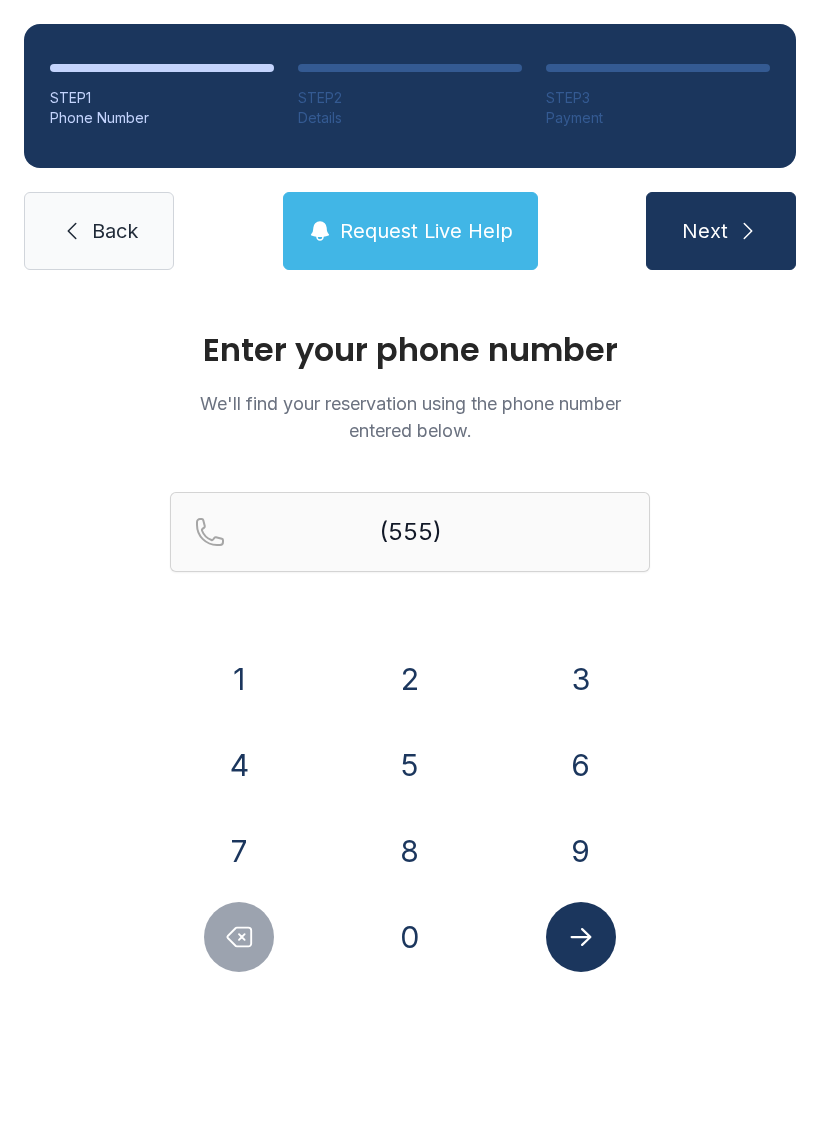 click on "6" at bounding box center [581, 765] 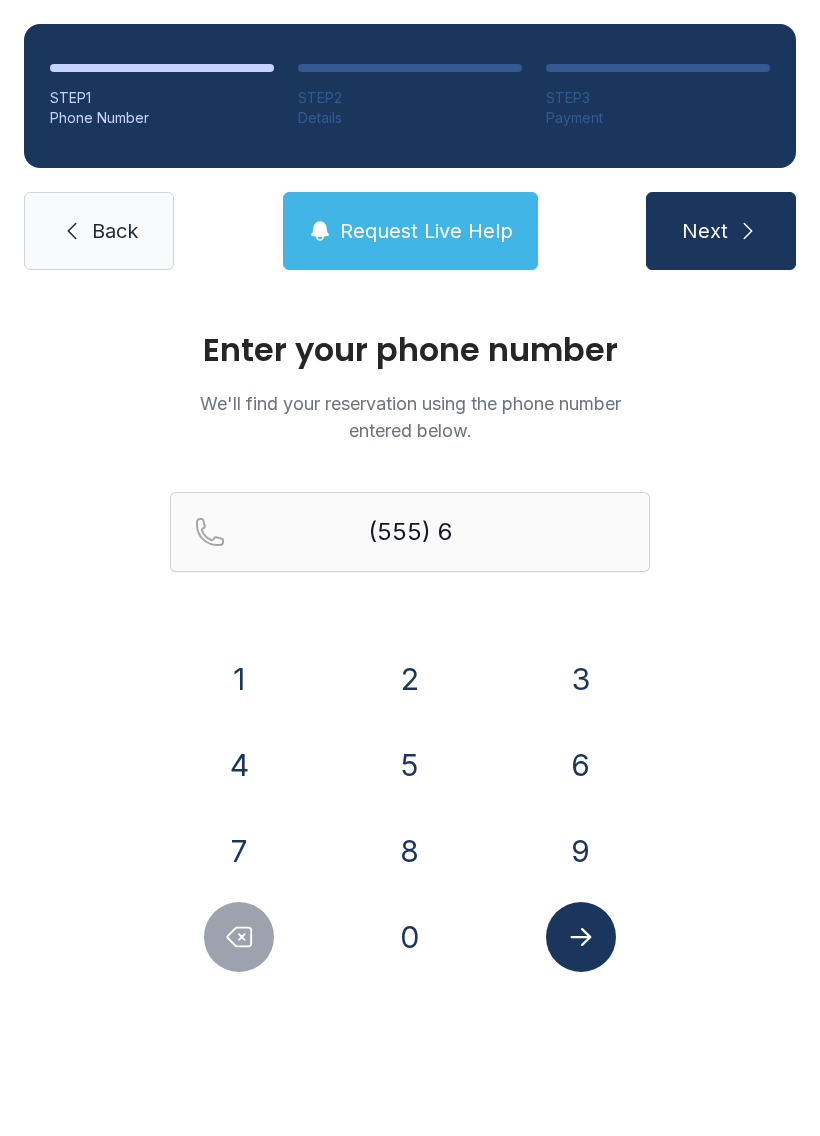 click on "6" at bounding box center (581, 765) 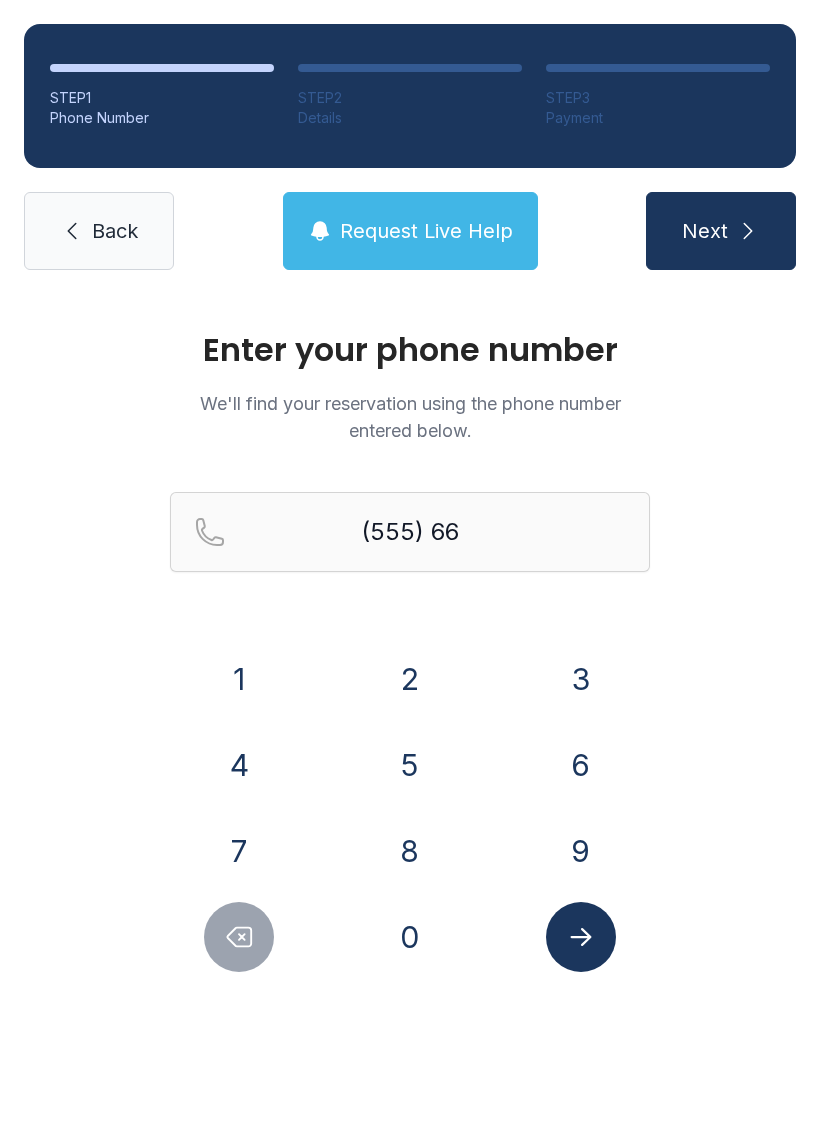 click on "1" at bounding box center [239, 679] 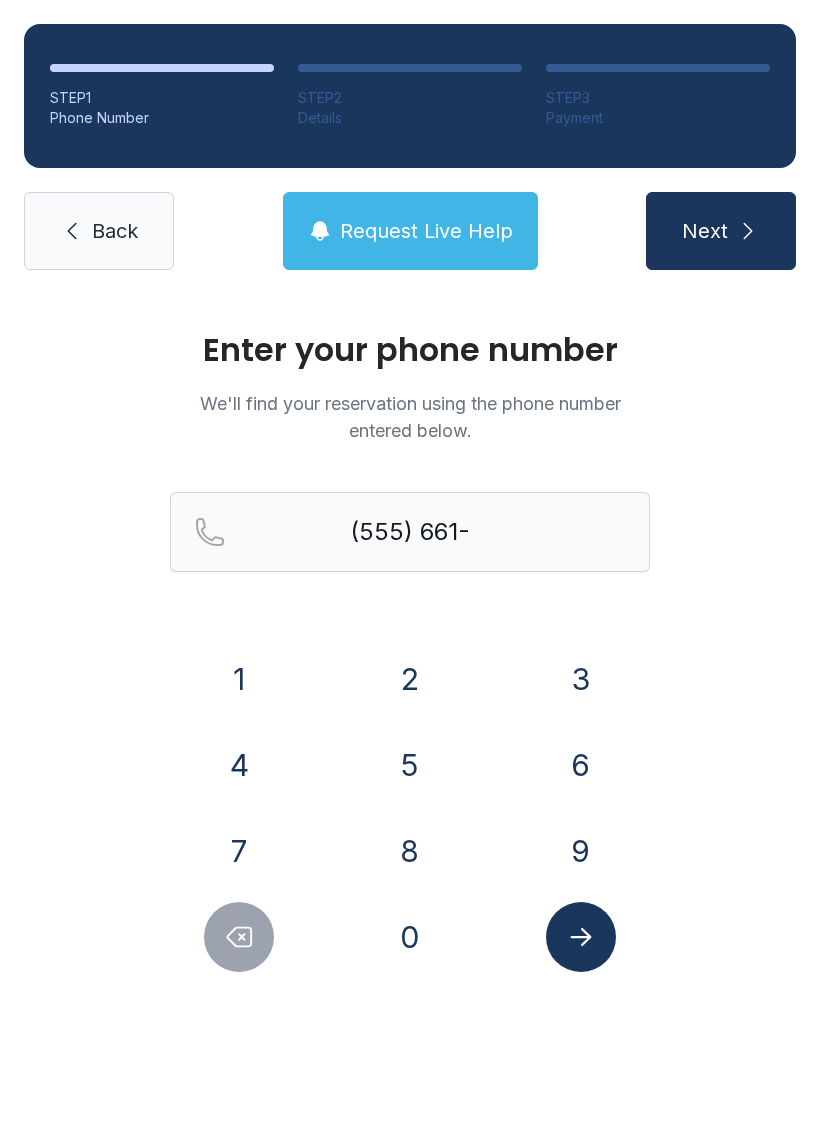 click on "6" at bounding box center (581, 765) 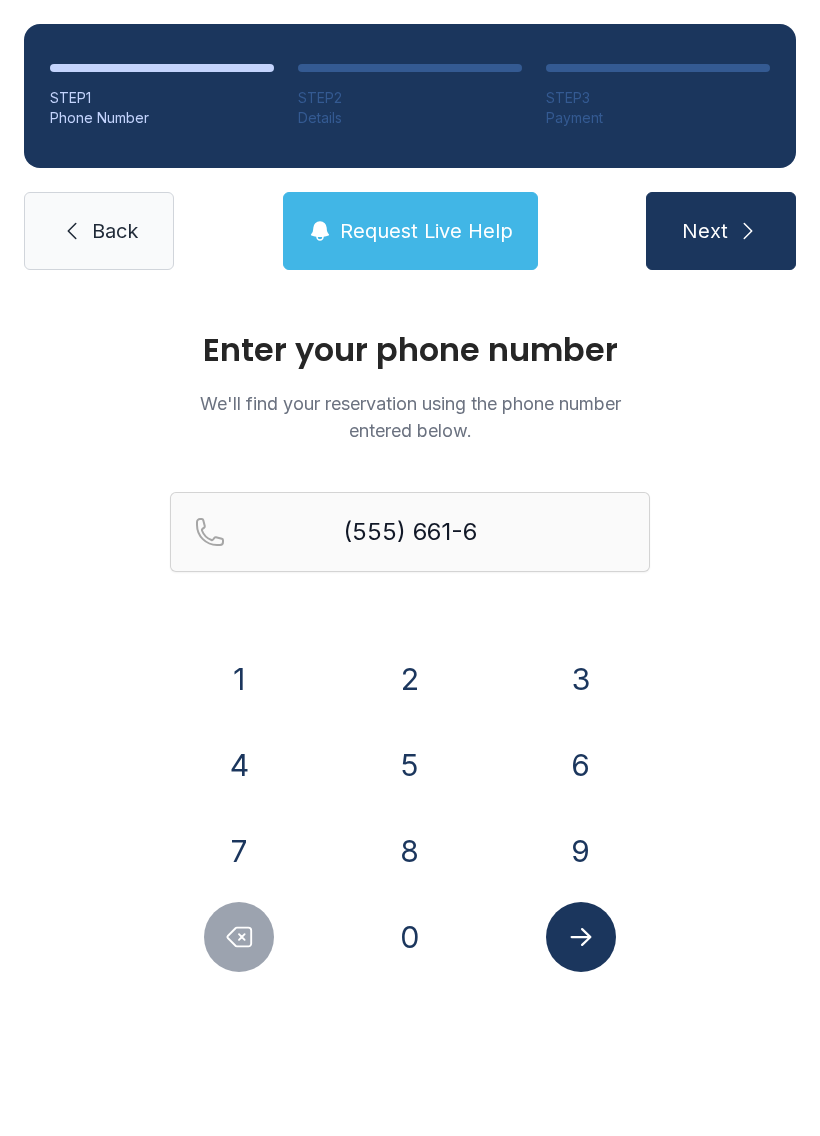 click on "6" at bounding box center (581, 765) 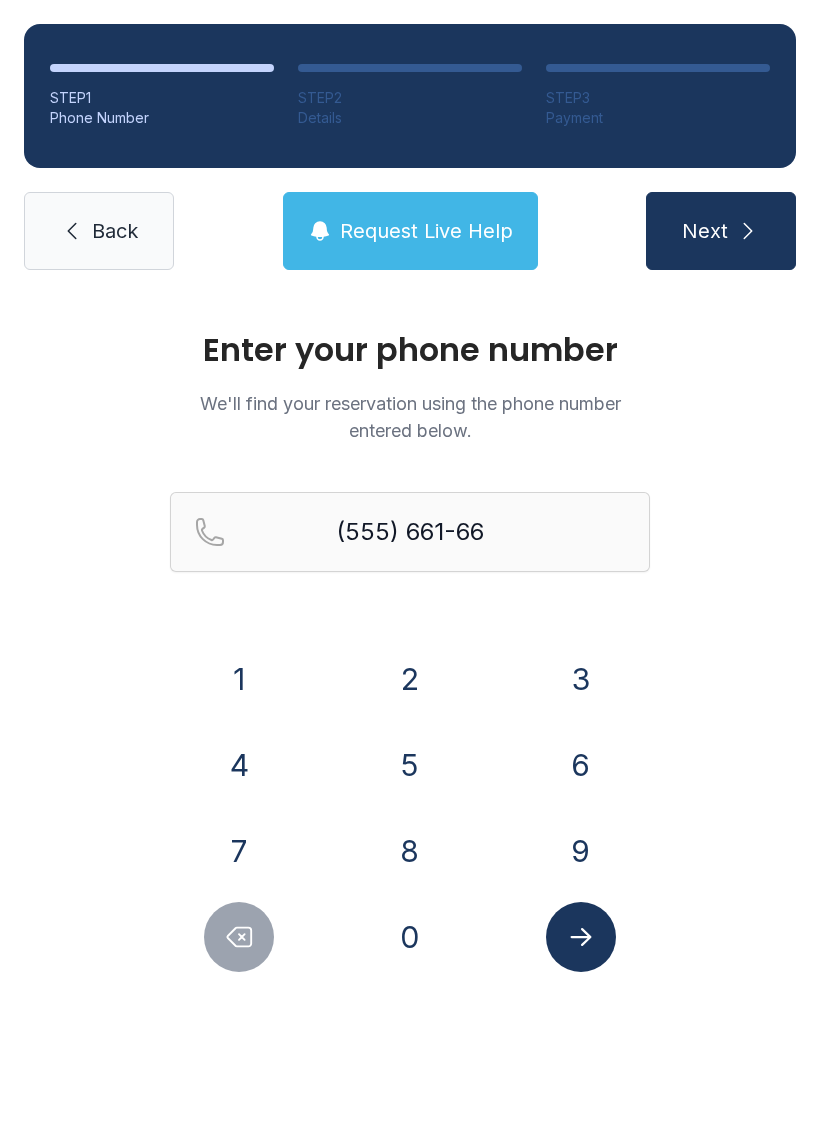 click on "9" at bounding box center (581, 851) 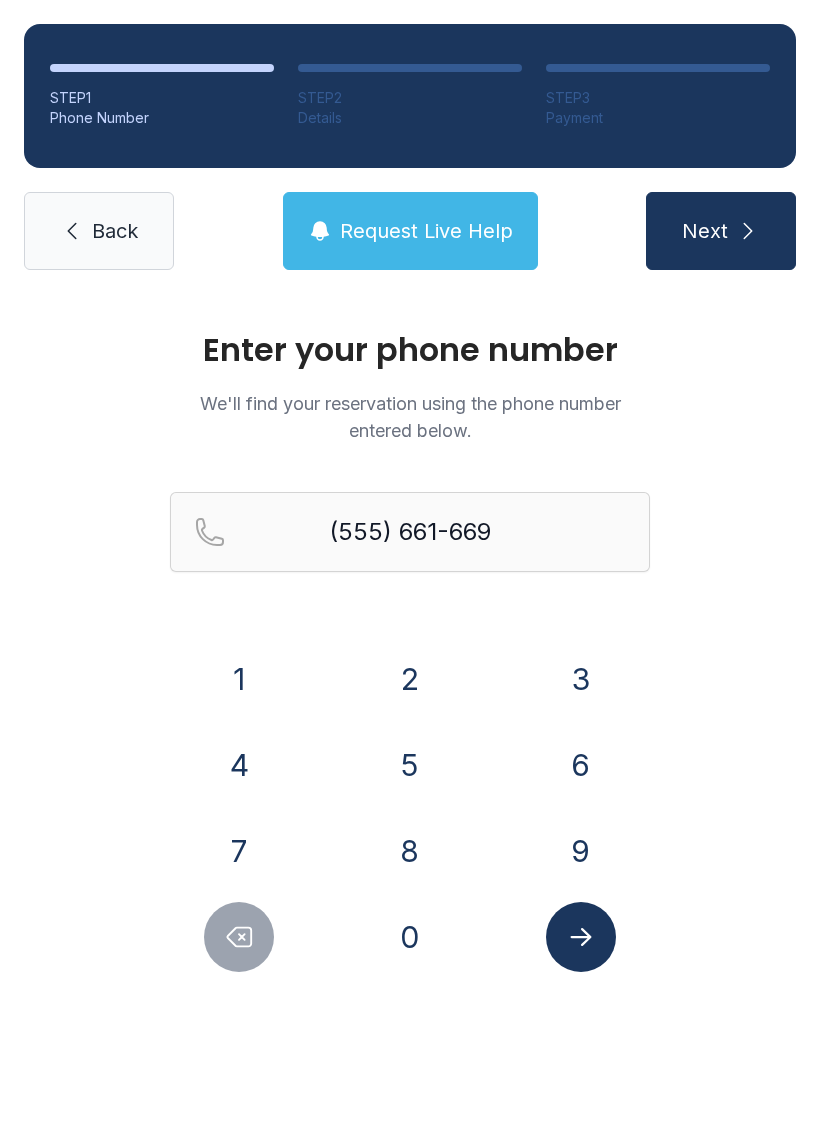 click on "9" at bounding box center (581, 851) 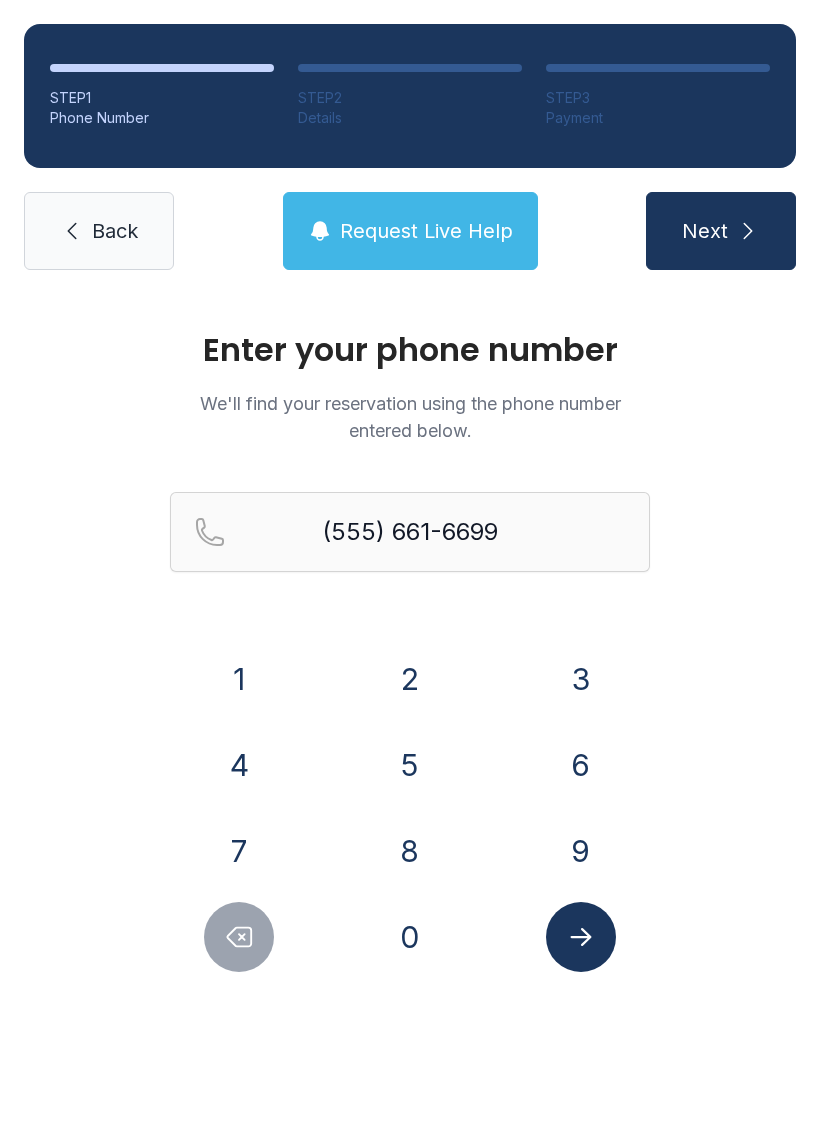 click at bounding box center (581, 937) 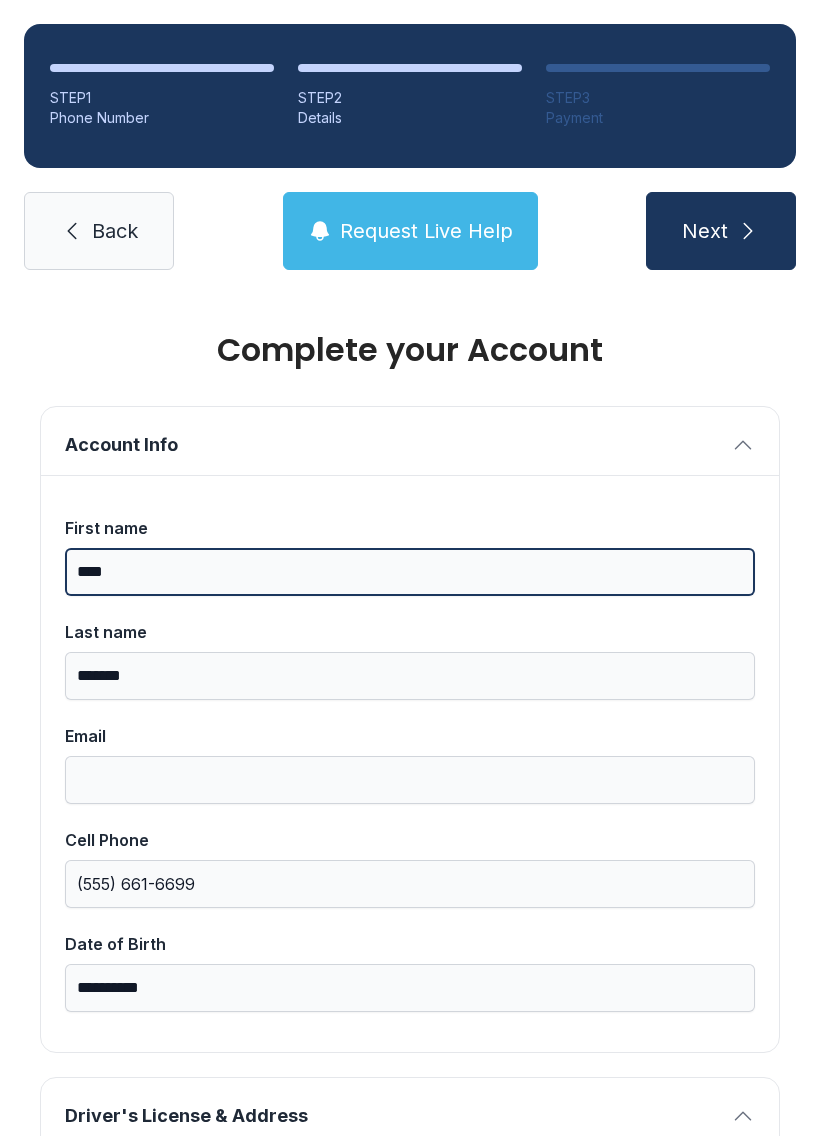 click on "****" at bounding box center [410, 572] 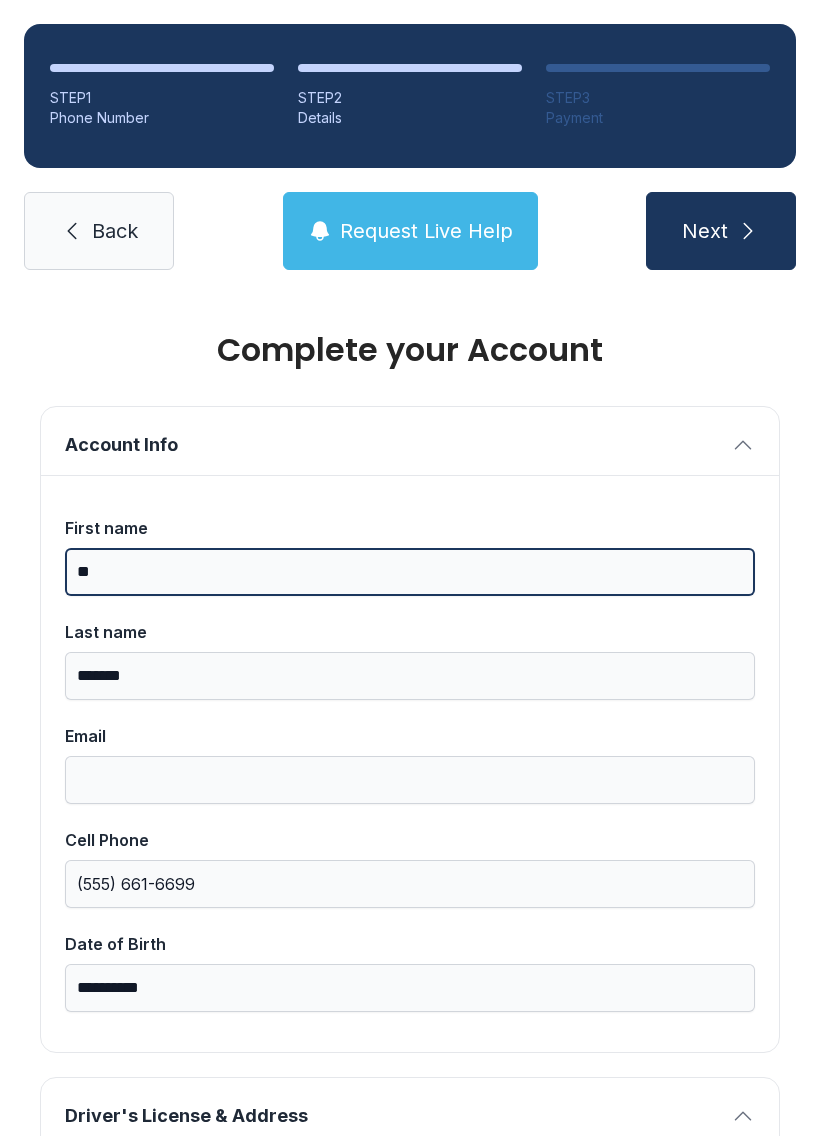 type on "*" 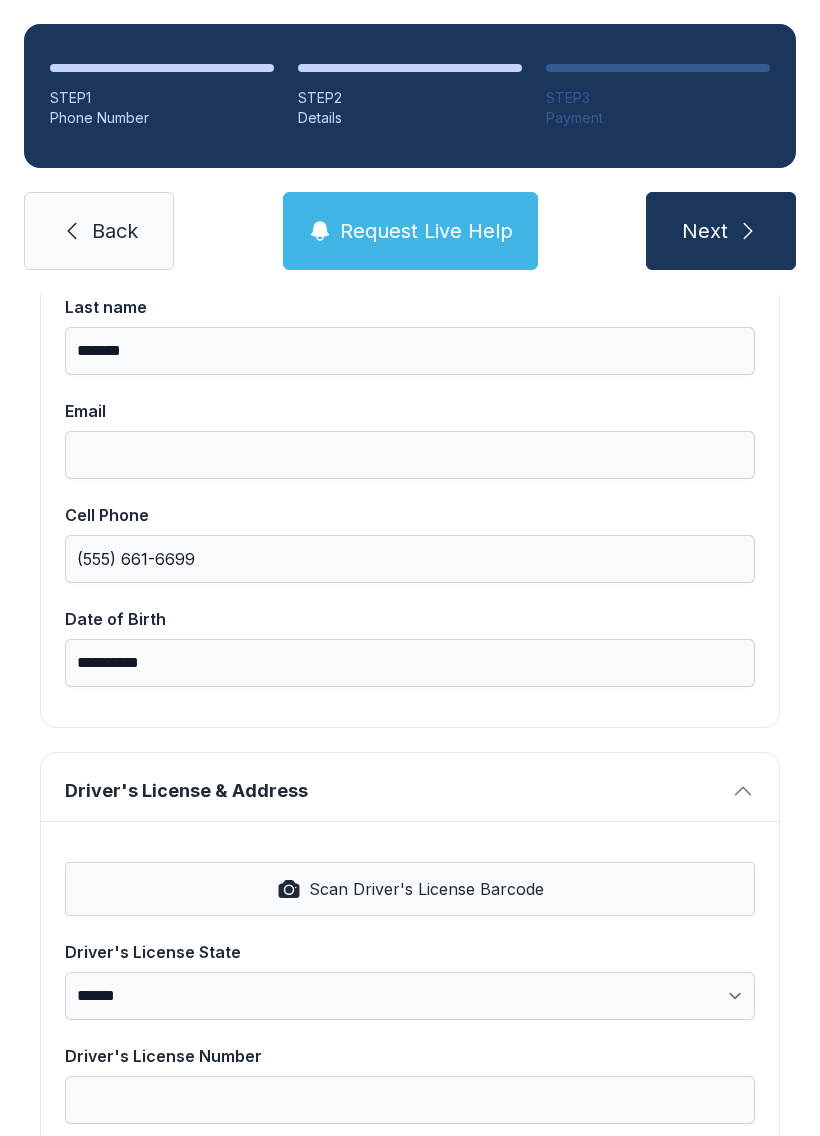 scroll, scrollTop: 304, scrollLeft: 0, axis: vertical 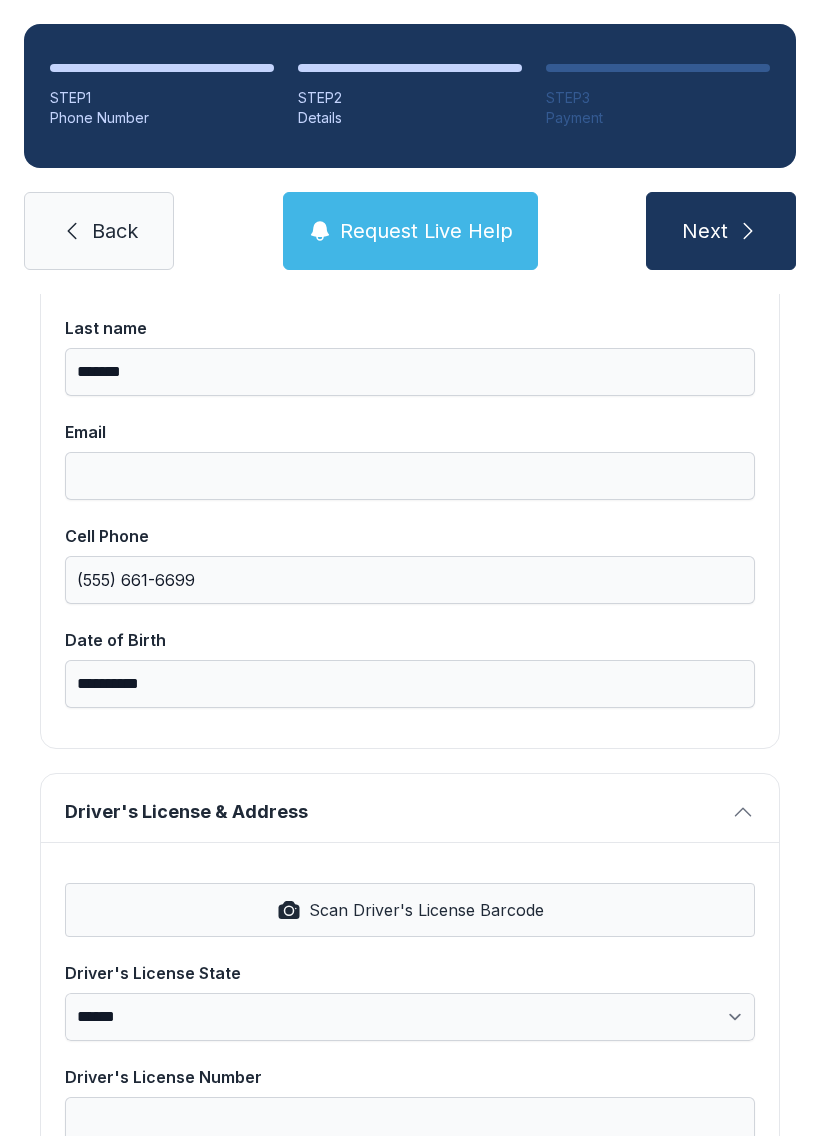 type on "*****" 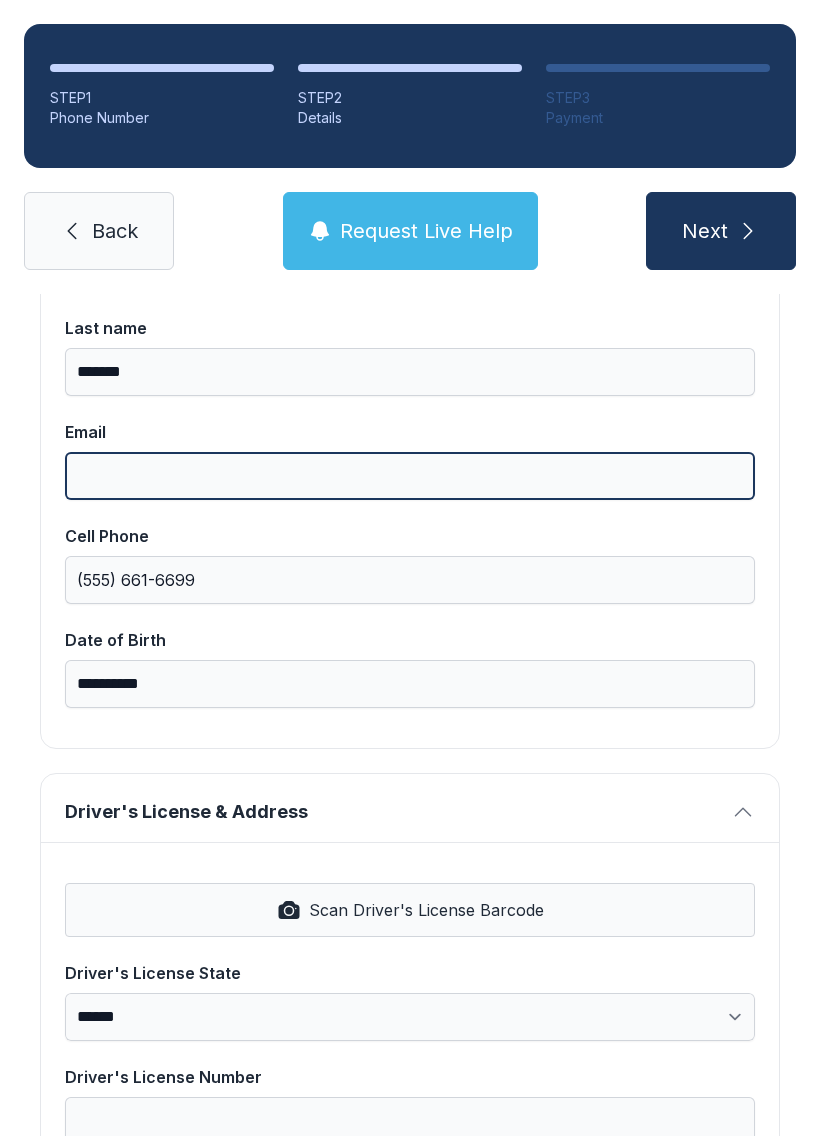 click on "Email" at bounding box center (410, 476) 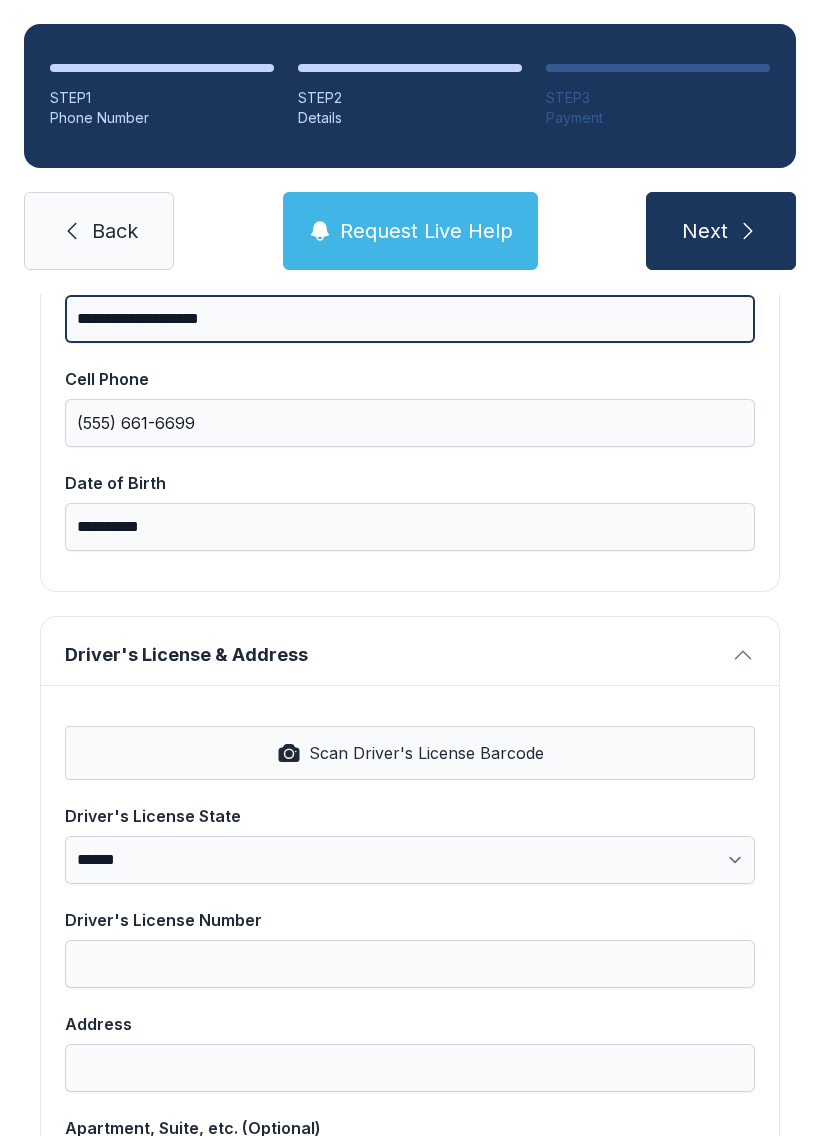 scroll, scrollTop: 463, scrollLeft: 0, axis: vertical 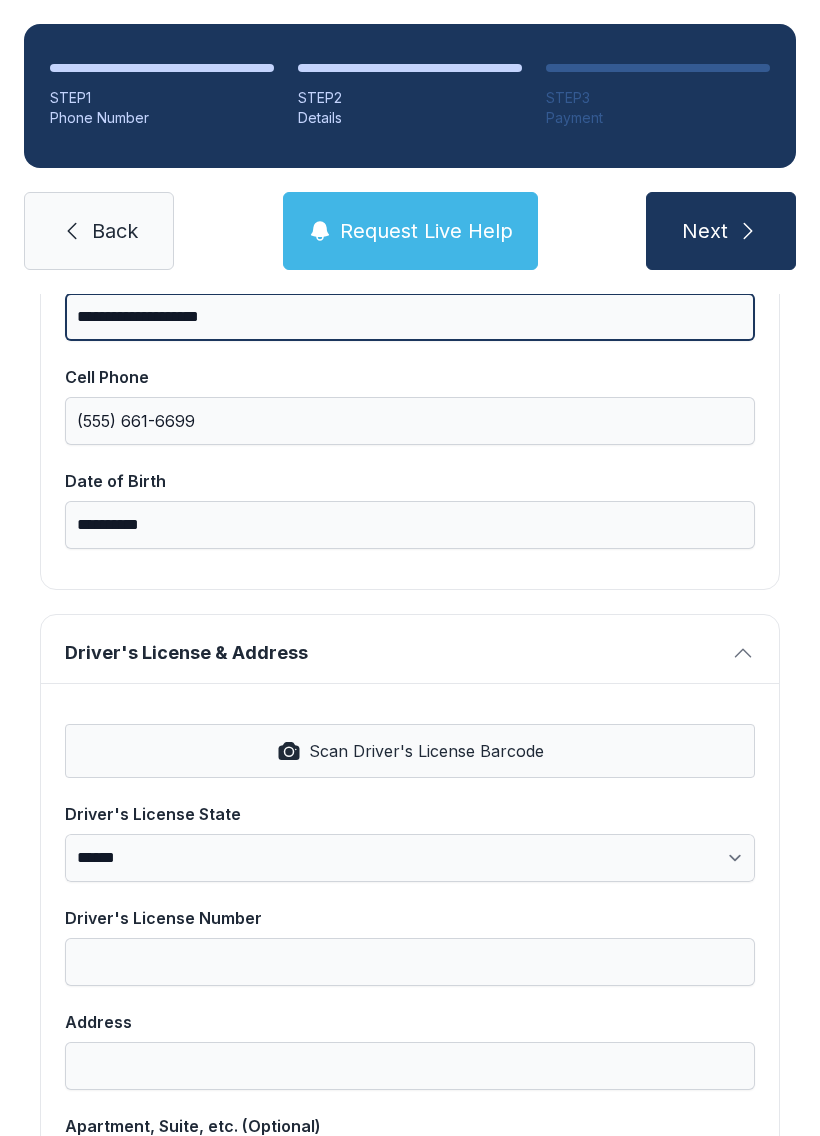 type on "**********" 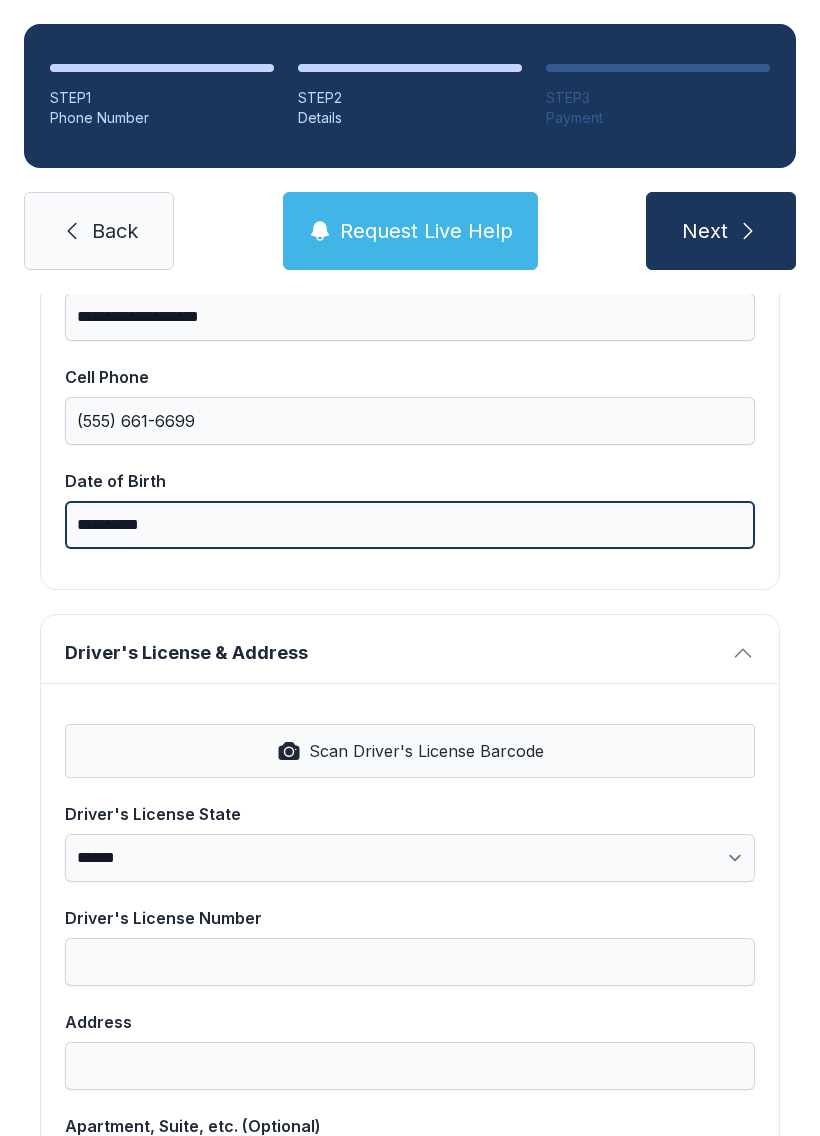 click on "**********" at bounding box center [410, 525] 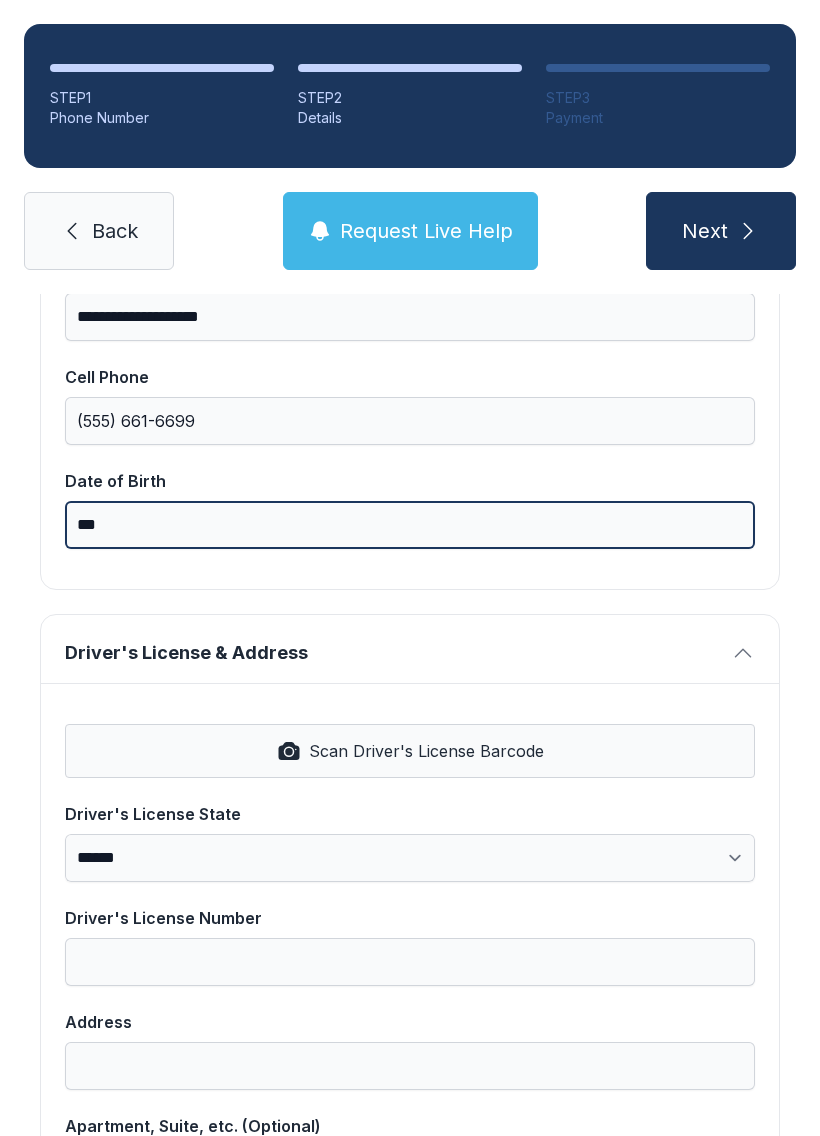 type on "*" 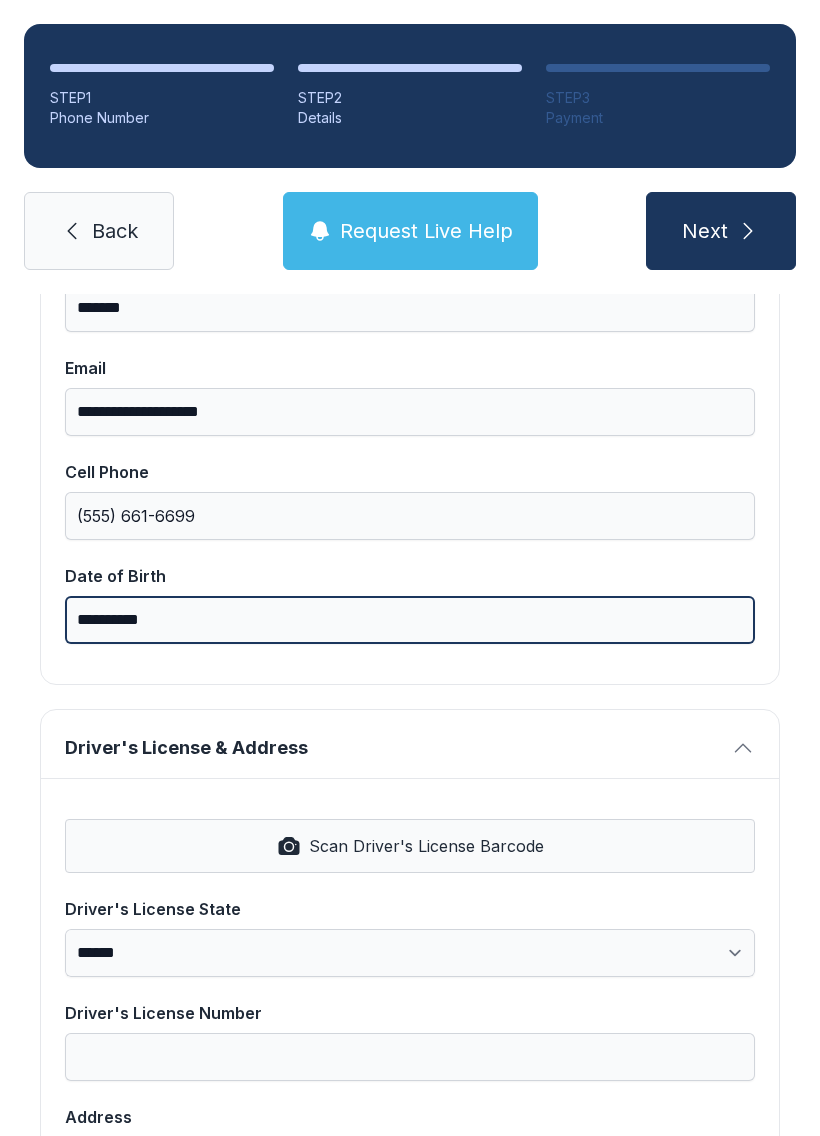 scroll, scrollTop: 347, scrollLeft: 0, axis: vertical 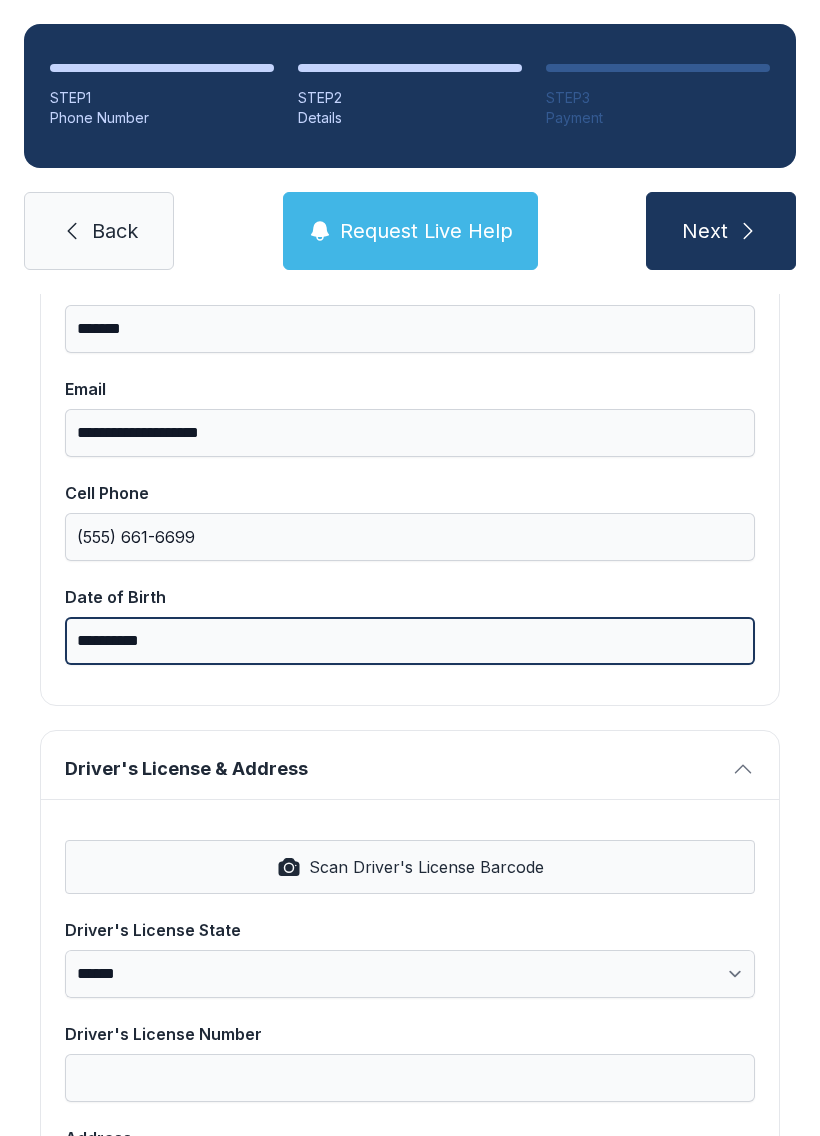 type on "**********" 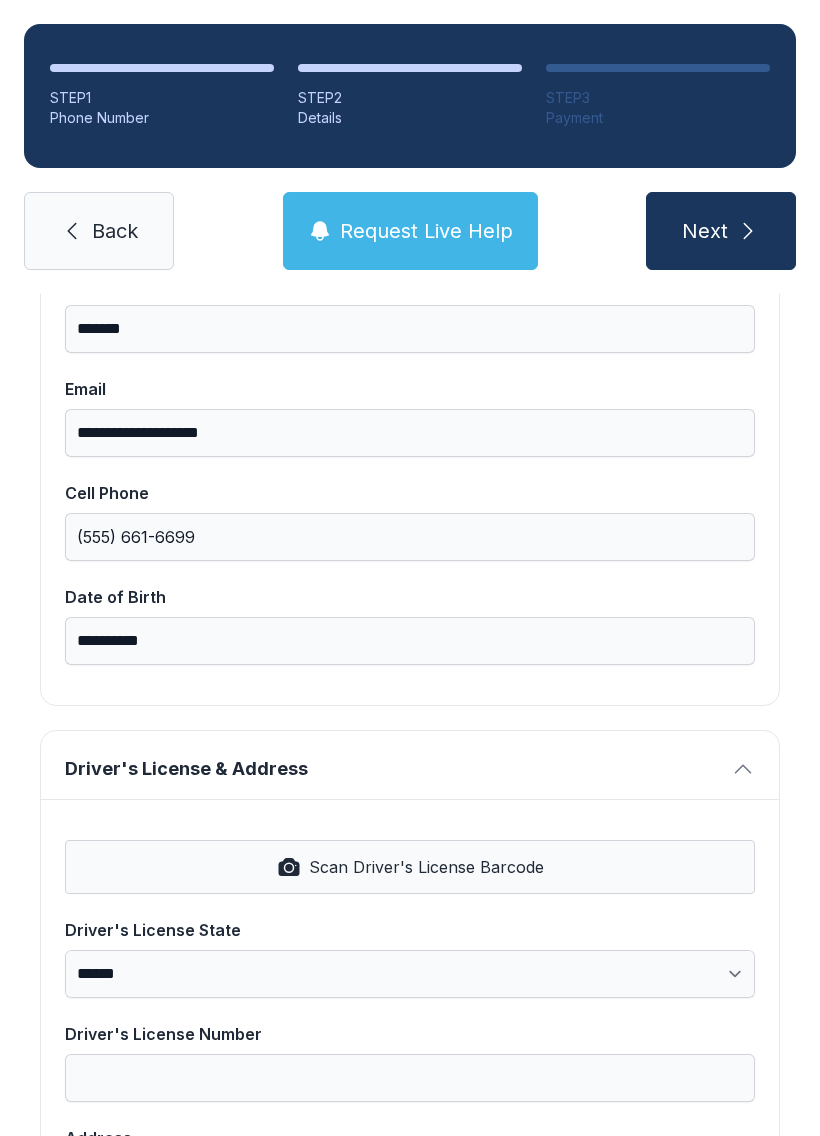 click on "Next" at bounding box center (721, 231) 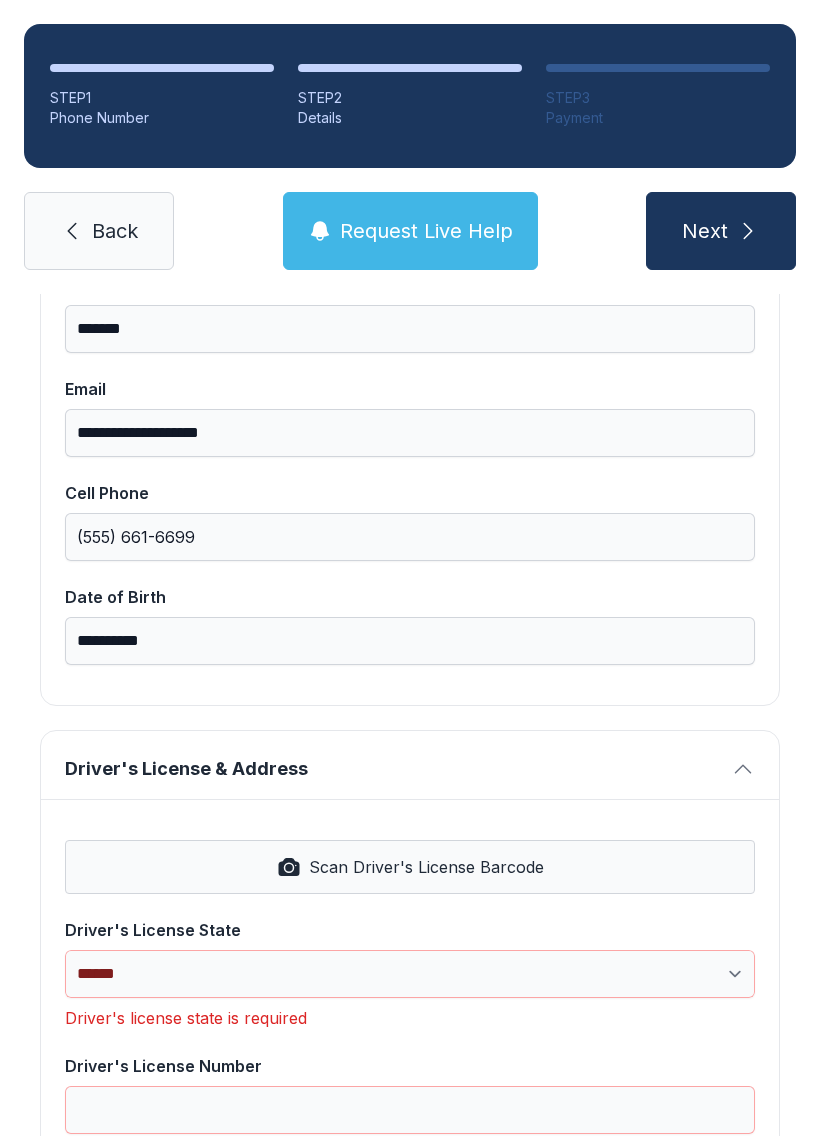 click on "Next" at bounding box center (721, 231) 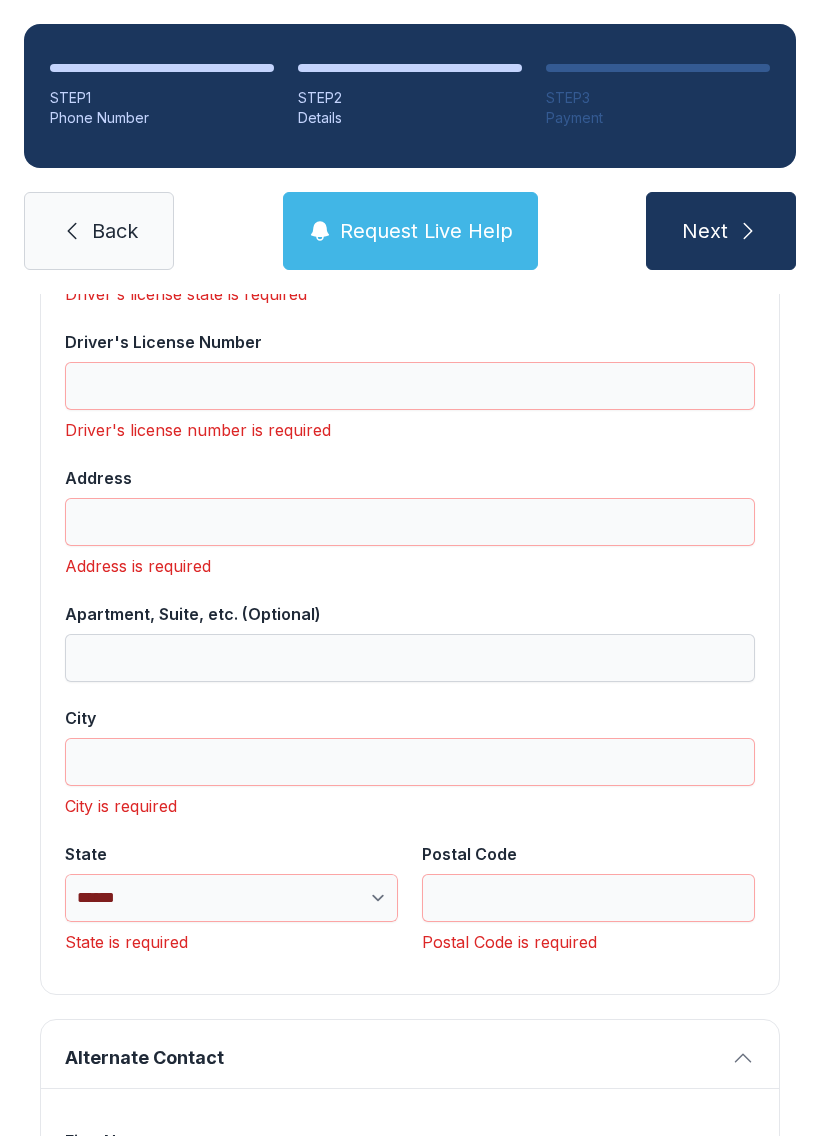 scroll, scrollTop: 1066, scrollLeft: 0, axis: vertical 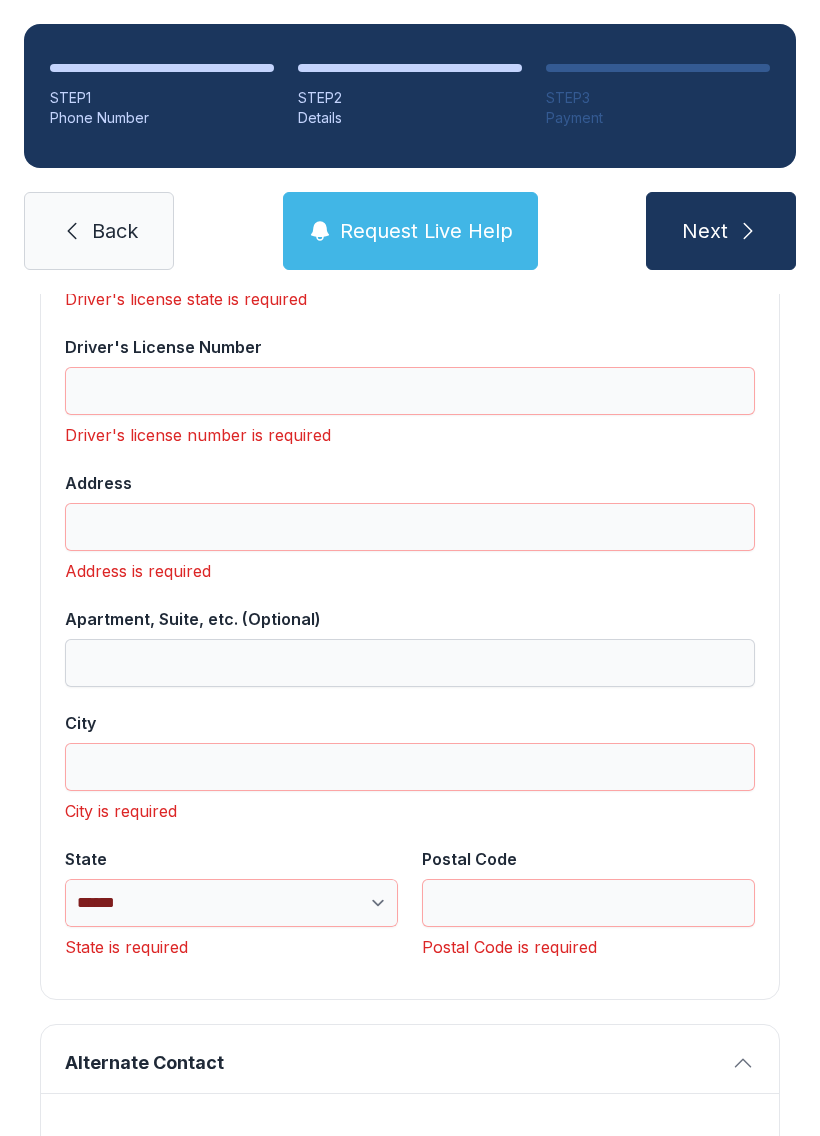 click on "Driver's License Number" at bounding box center [410, 391] 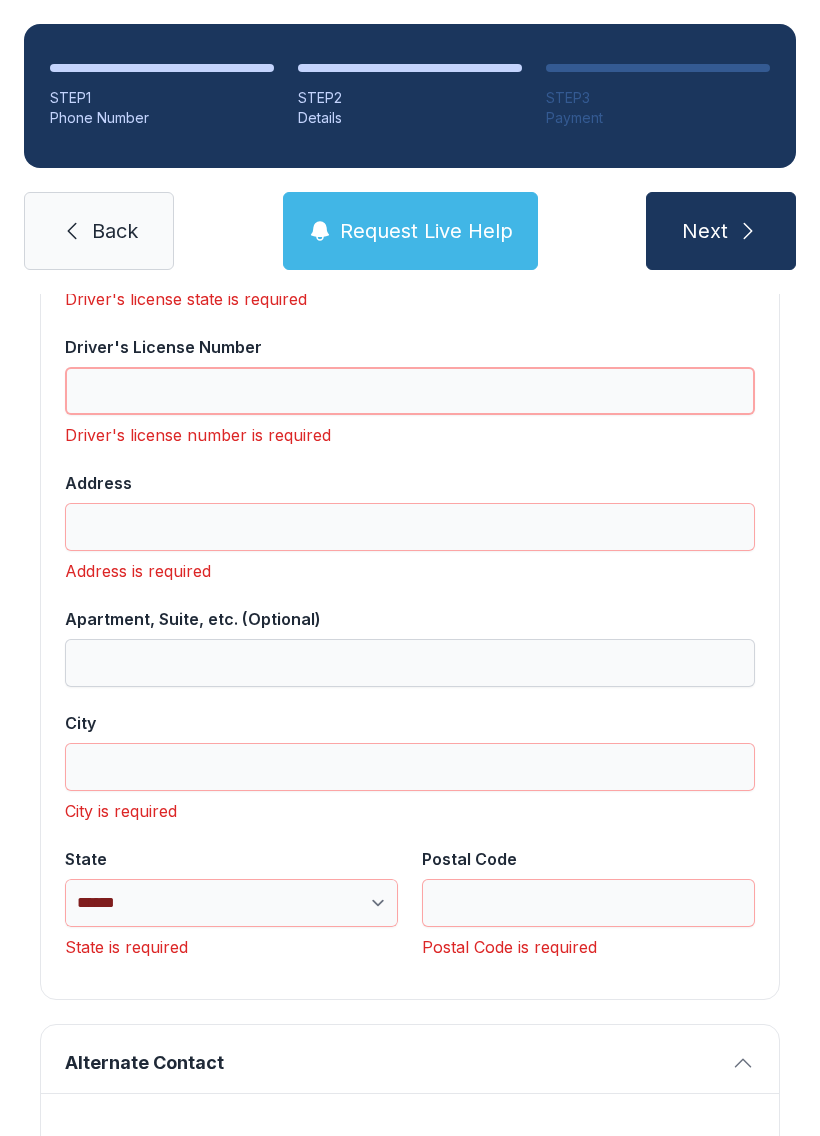 type 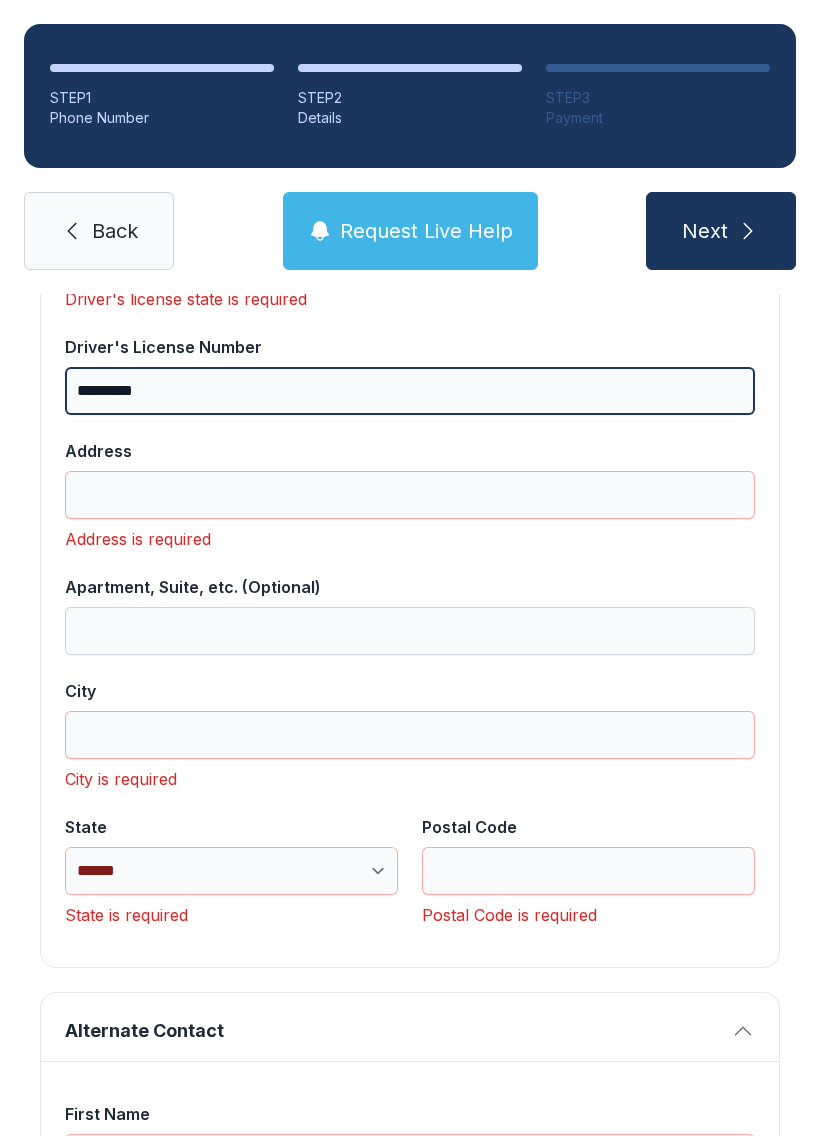 type on "*********" 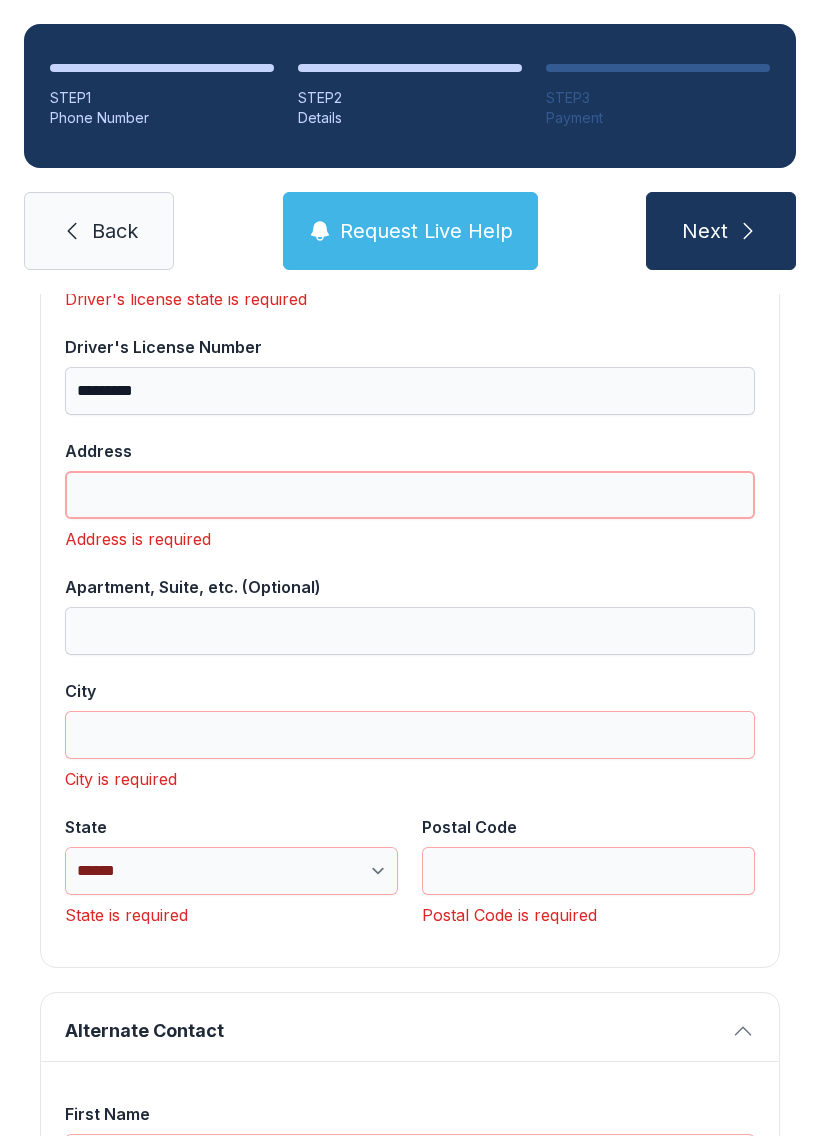 click on "Address" at bounding box center (410, 495) 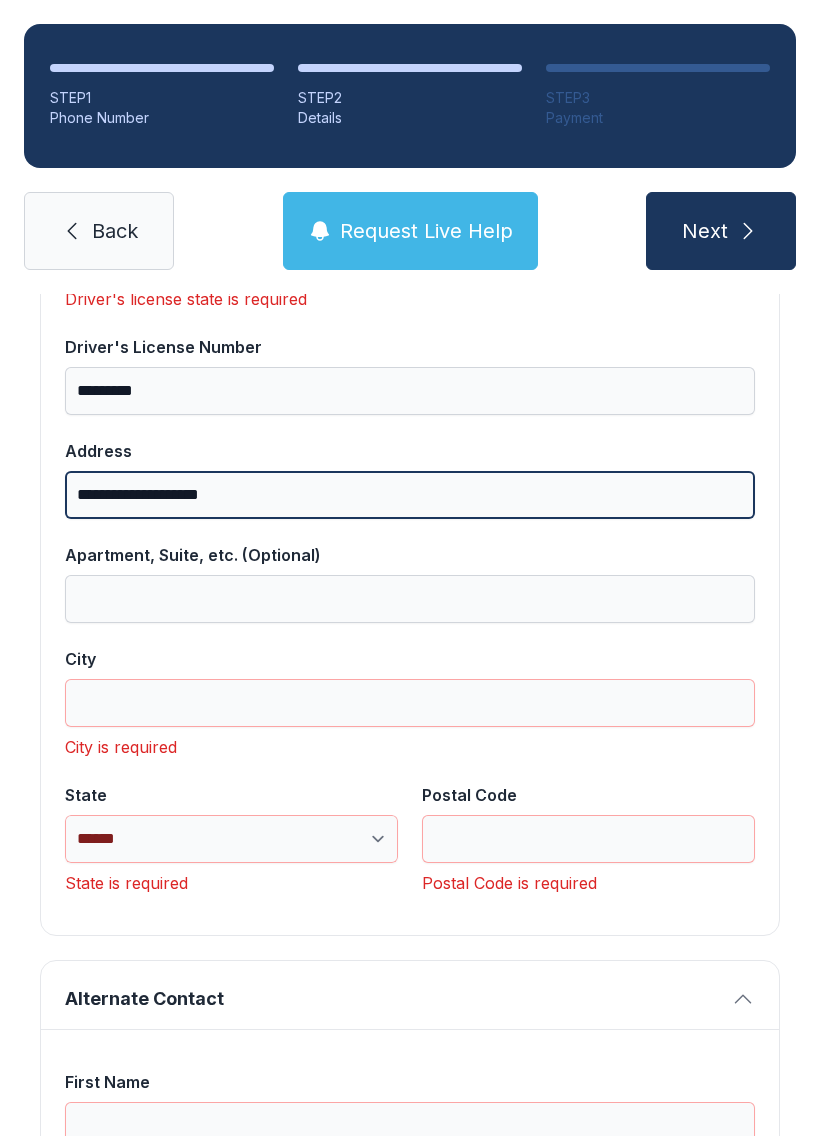 type on "**********" 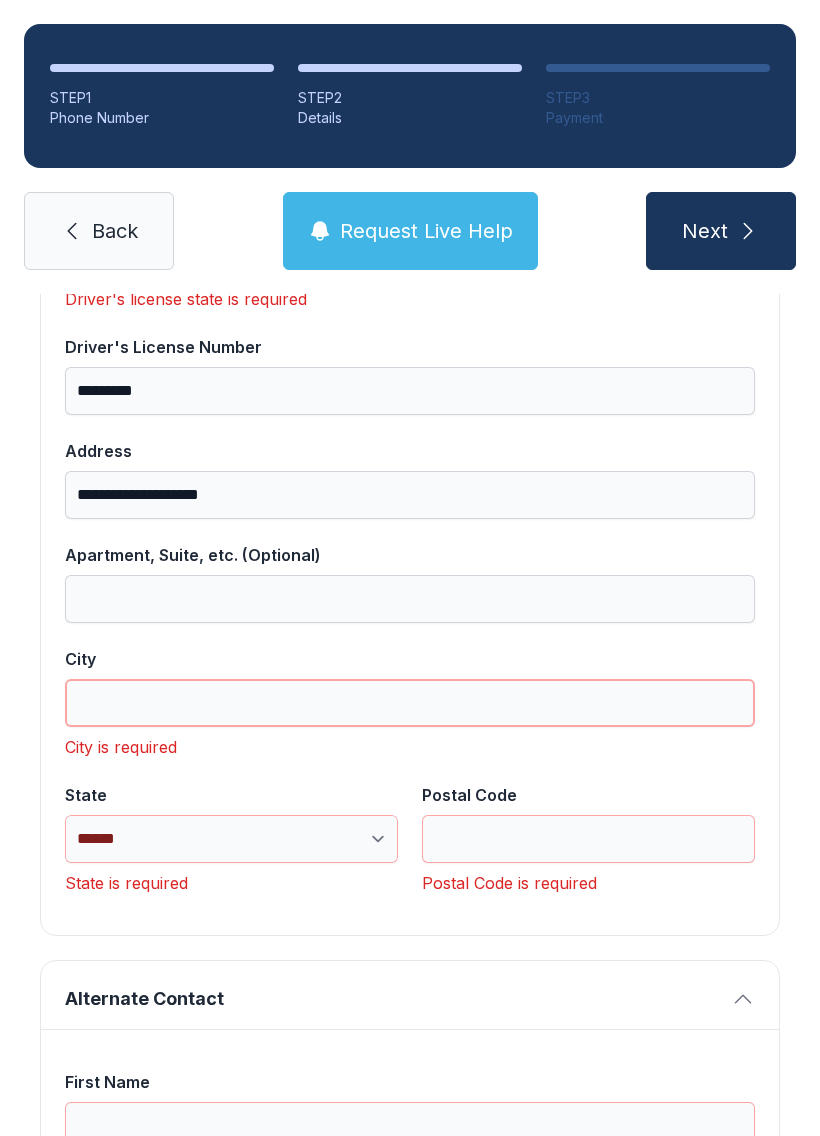 click on "City" at bounding box center (410, 703) 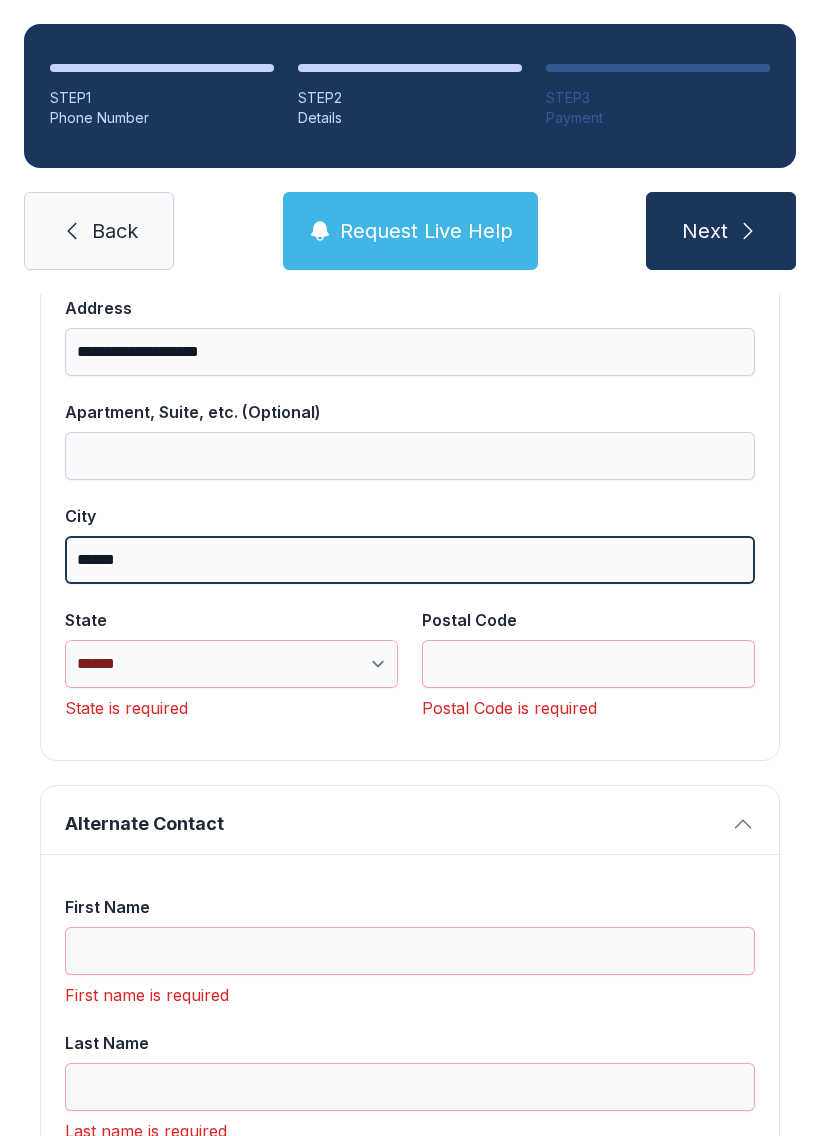 scroll, scrollTop: 1256, scrollLeft: 0, axis: vertical 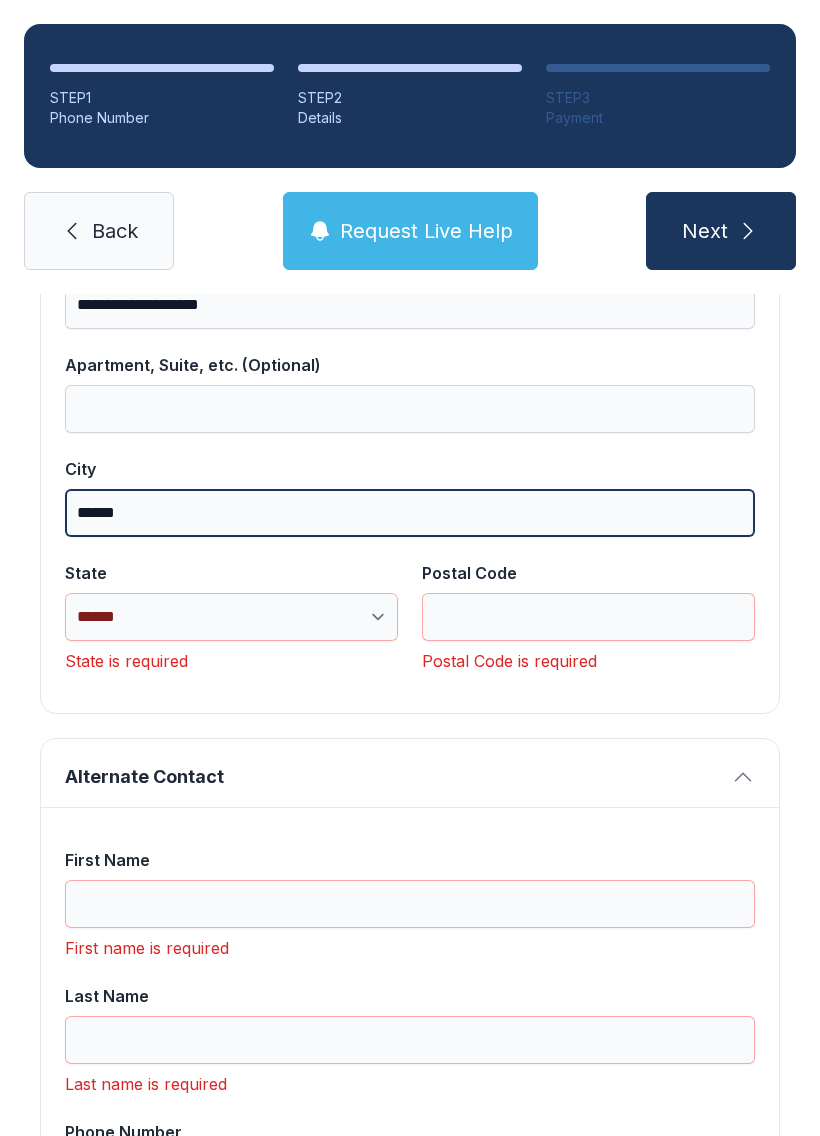 type on "******" 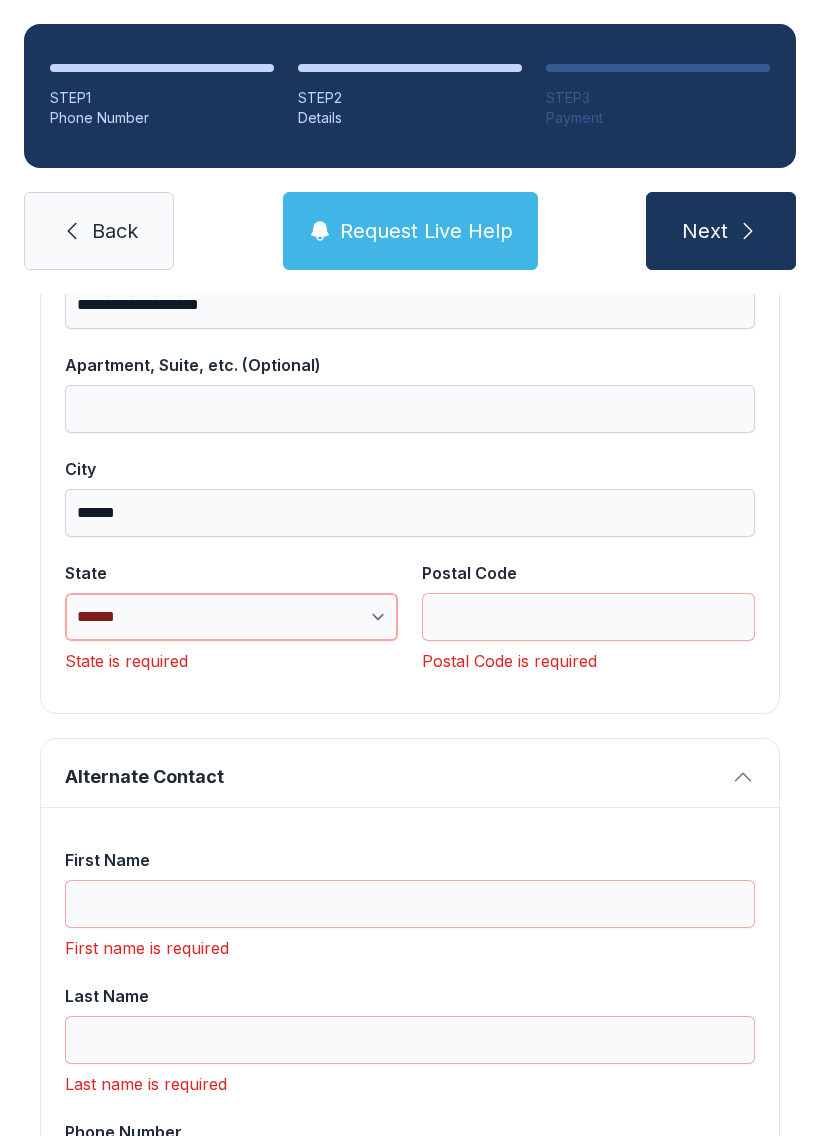 click on "**********" at bounding box center [231, 617] 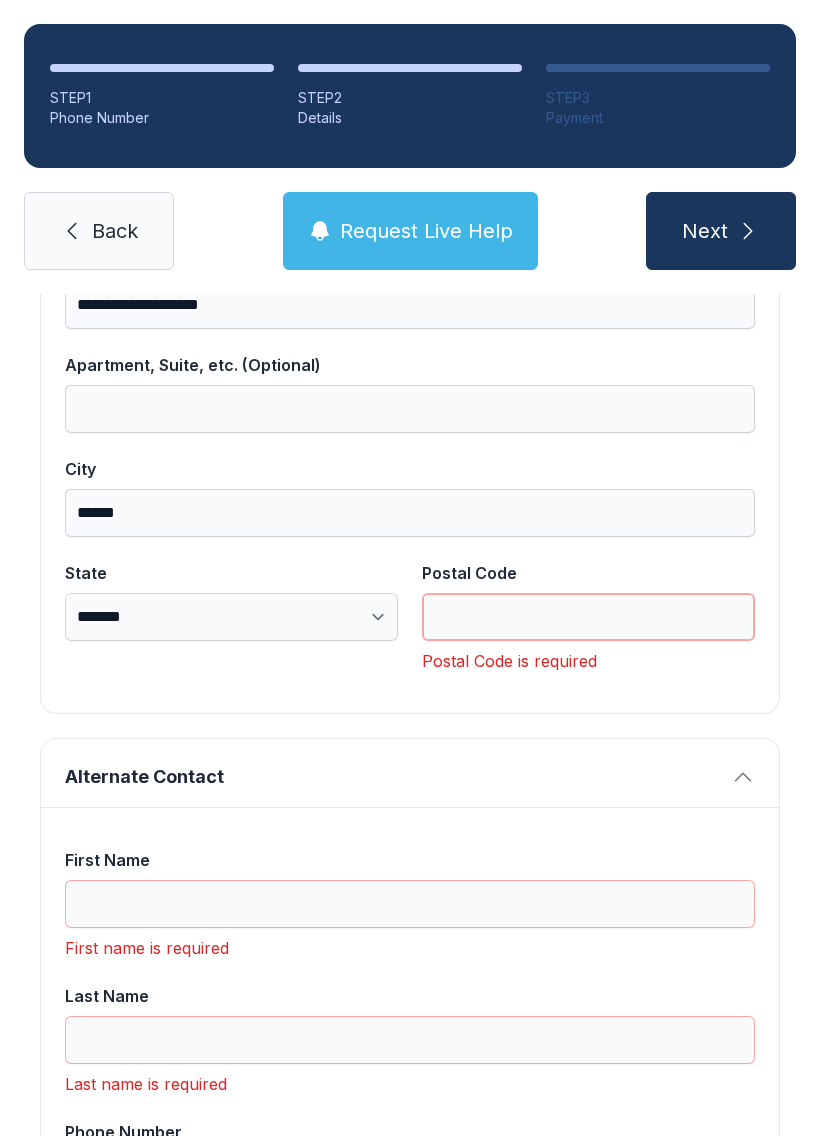 click on "Postal Code" at bounding box center (588, 617) 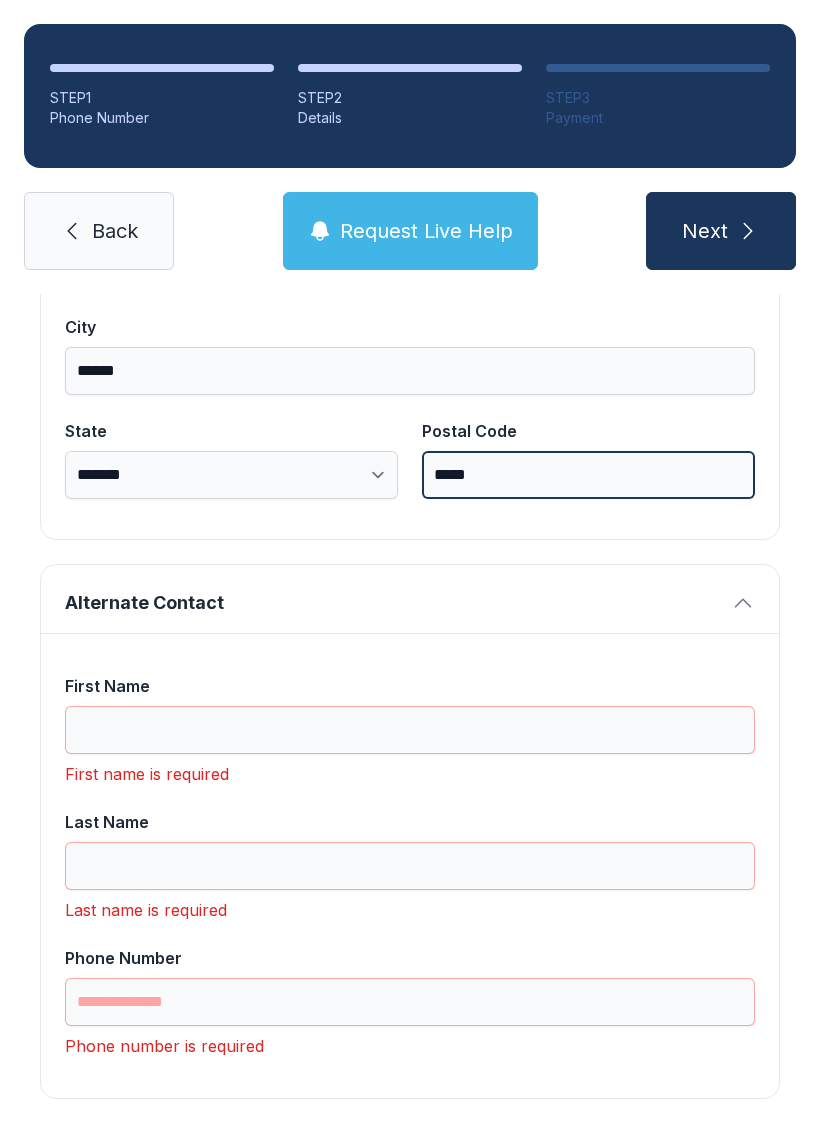 scroll, scrollTop: 1397, scrollLeft: 0, axis: vertical 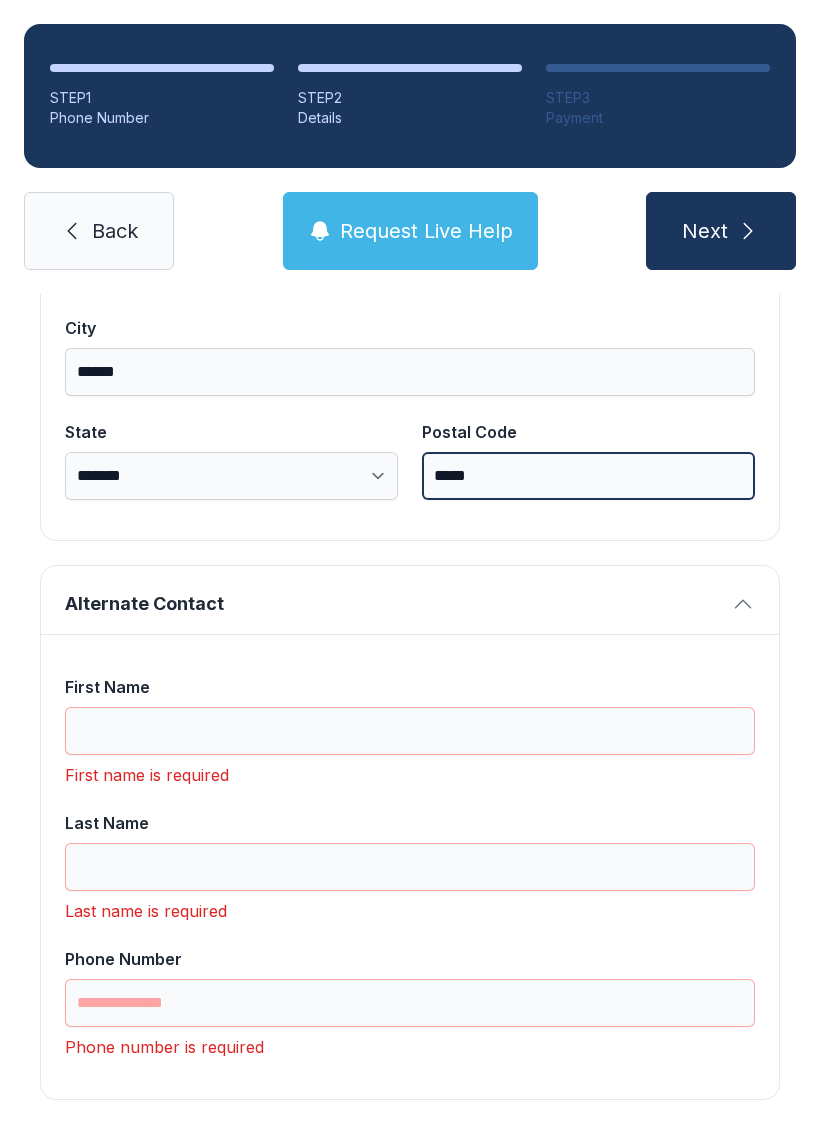 type on "*****" 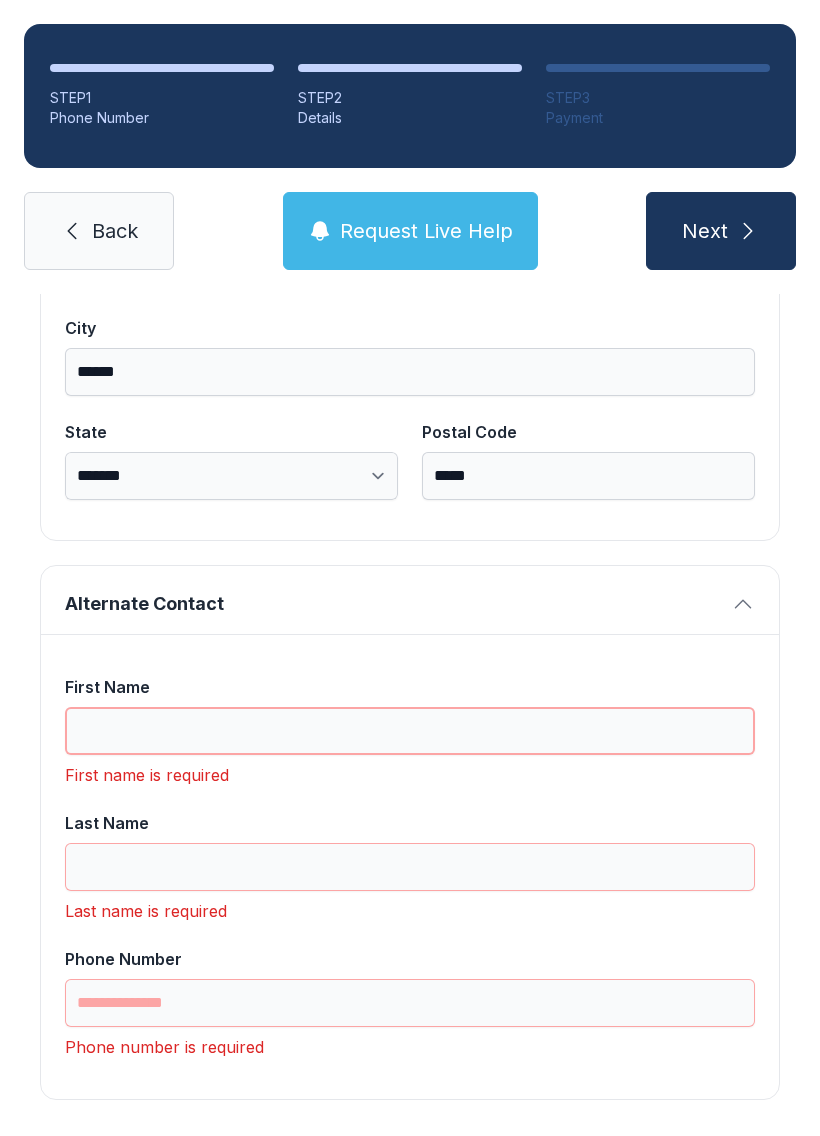 click on "First Name" at bounding box center [410, 731] 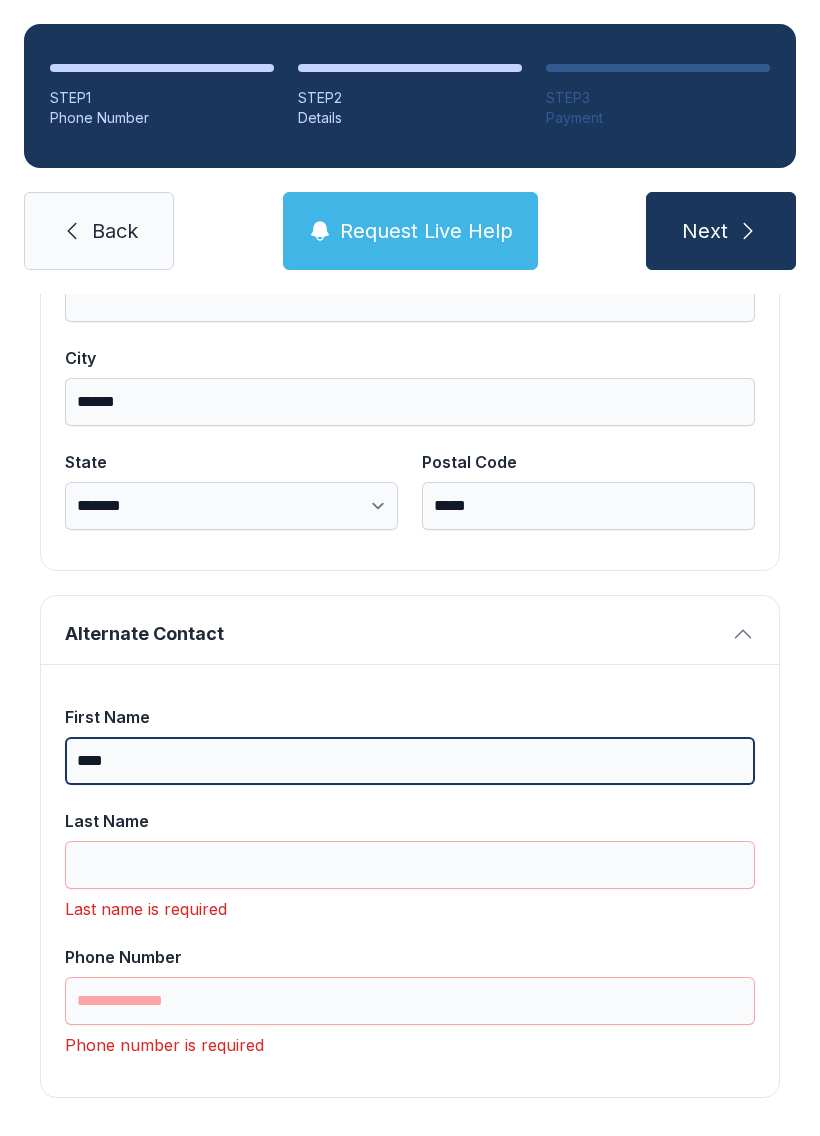 scroll, scrollTop: 1365, scrollLeft: 0, axis: vertical 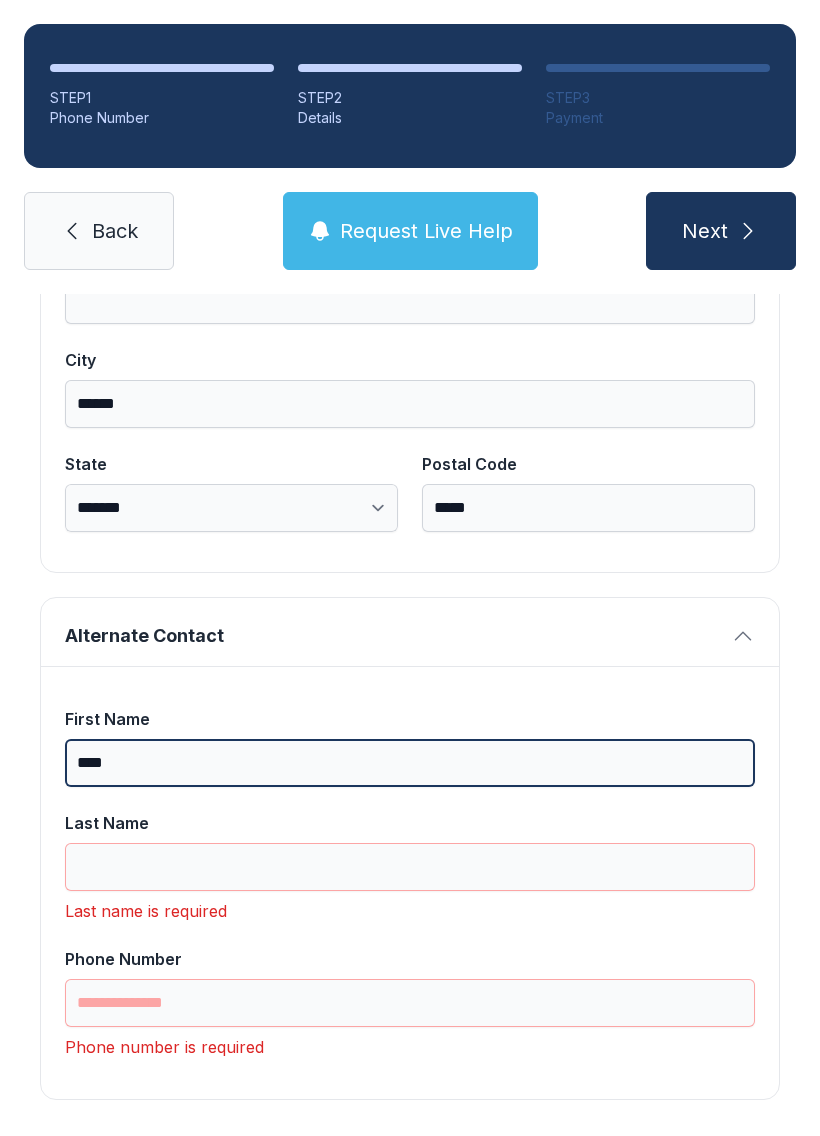 type on "****" 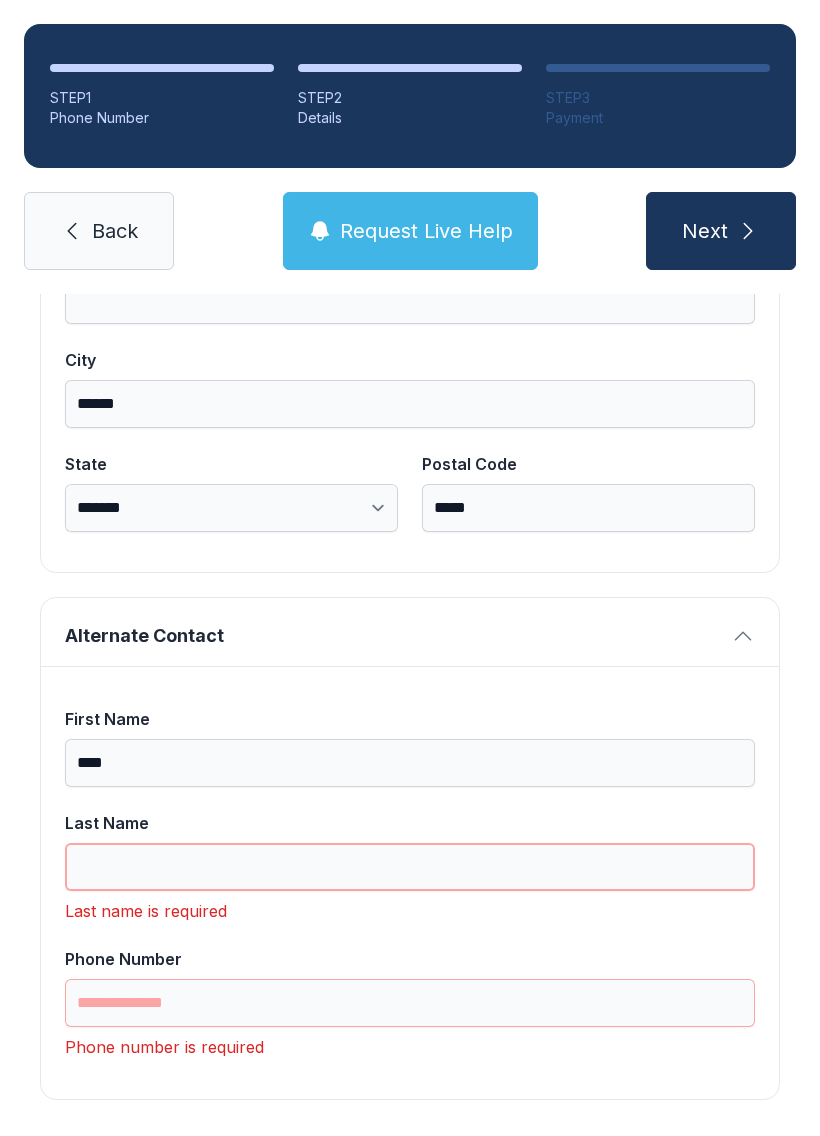 click on "Last Name" at bounding box center (410, 867) 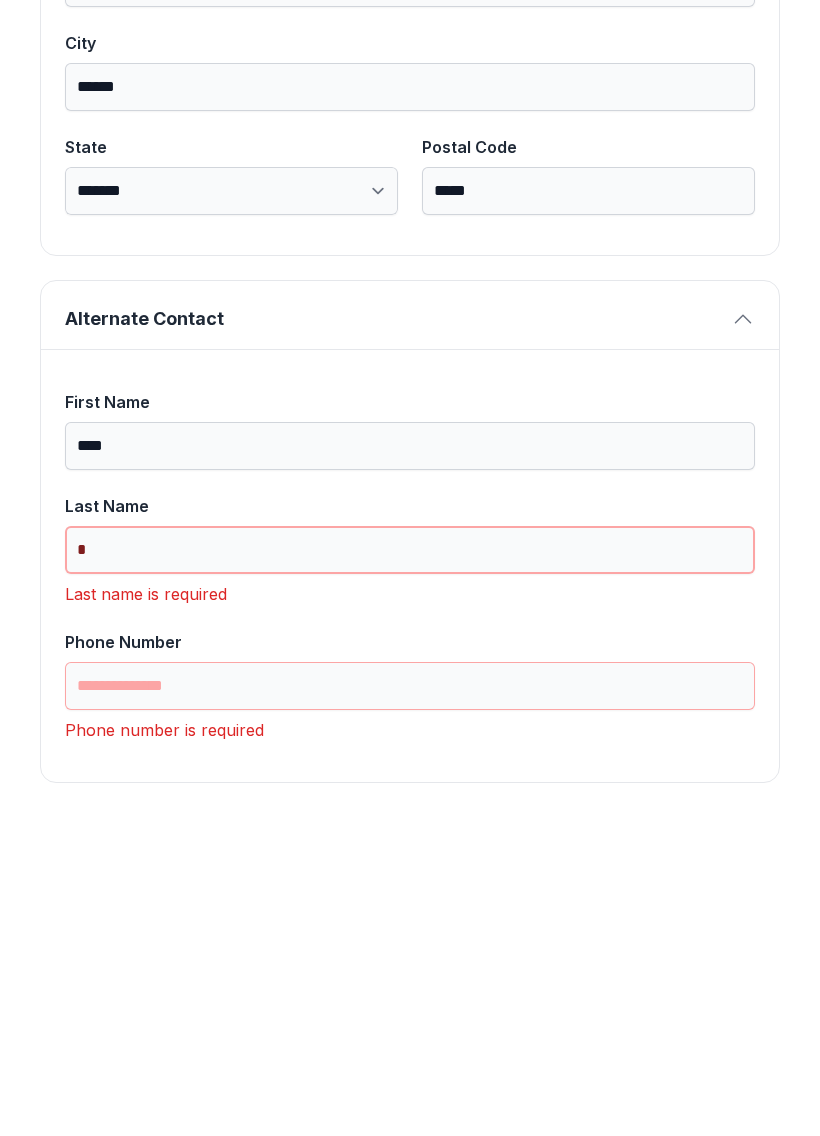 scroll, scrollTop: 1333, scrollLeft: 0, axis: vertical 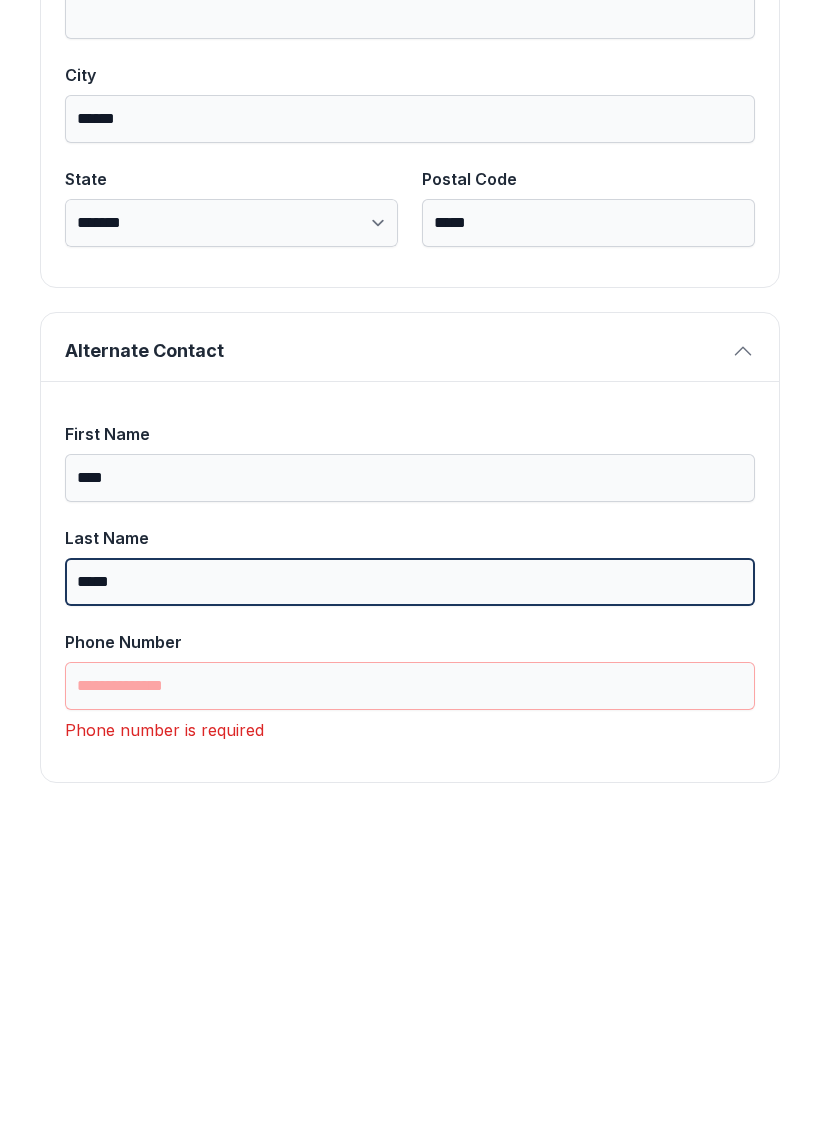 type on "*****" 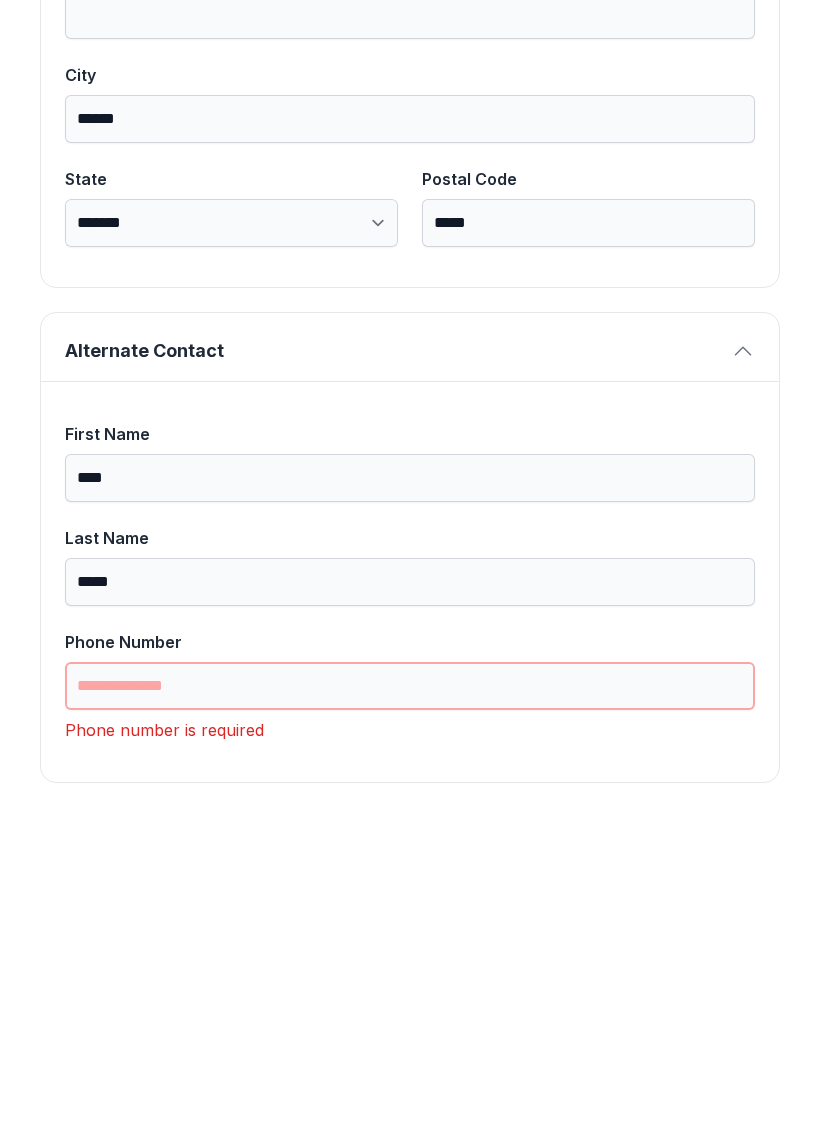 click on "Phone Number" at bounding box center [410, 1003] 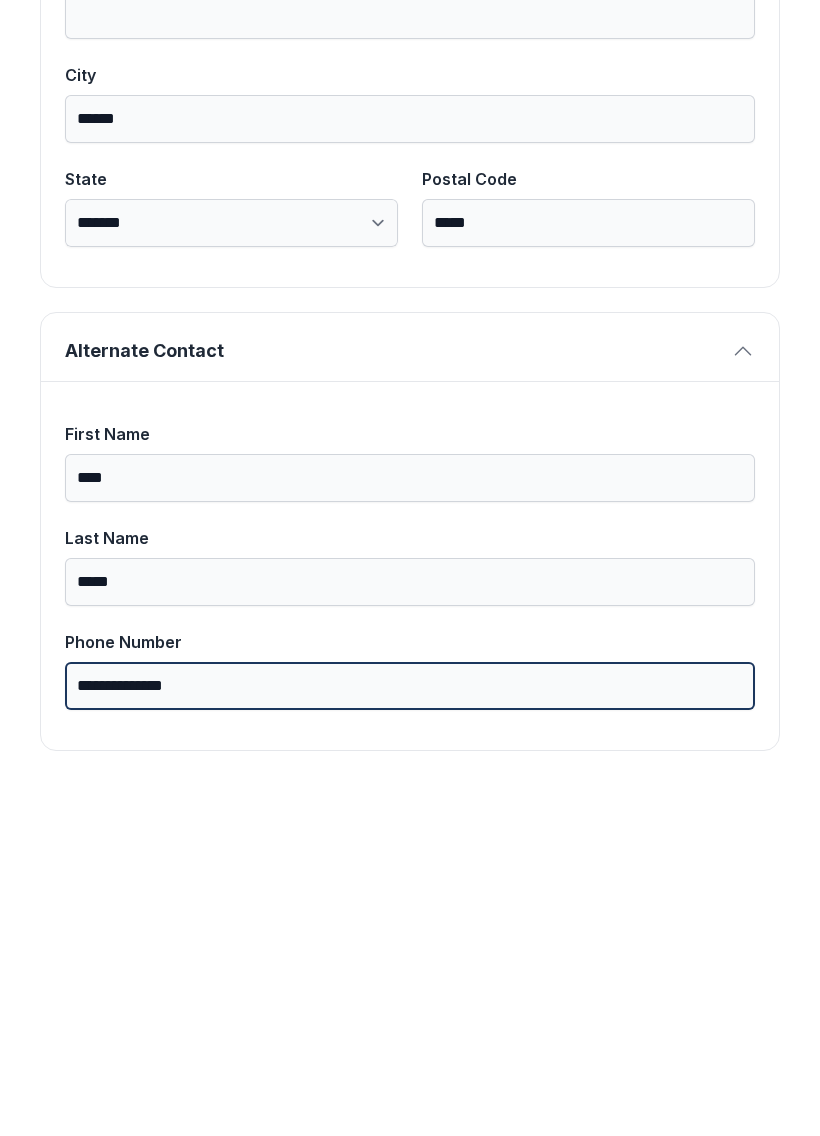 scroll, scrollTop: 1301, scrollLeft: 0, axis: vertical 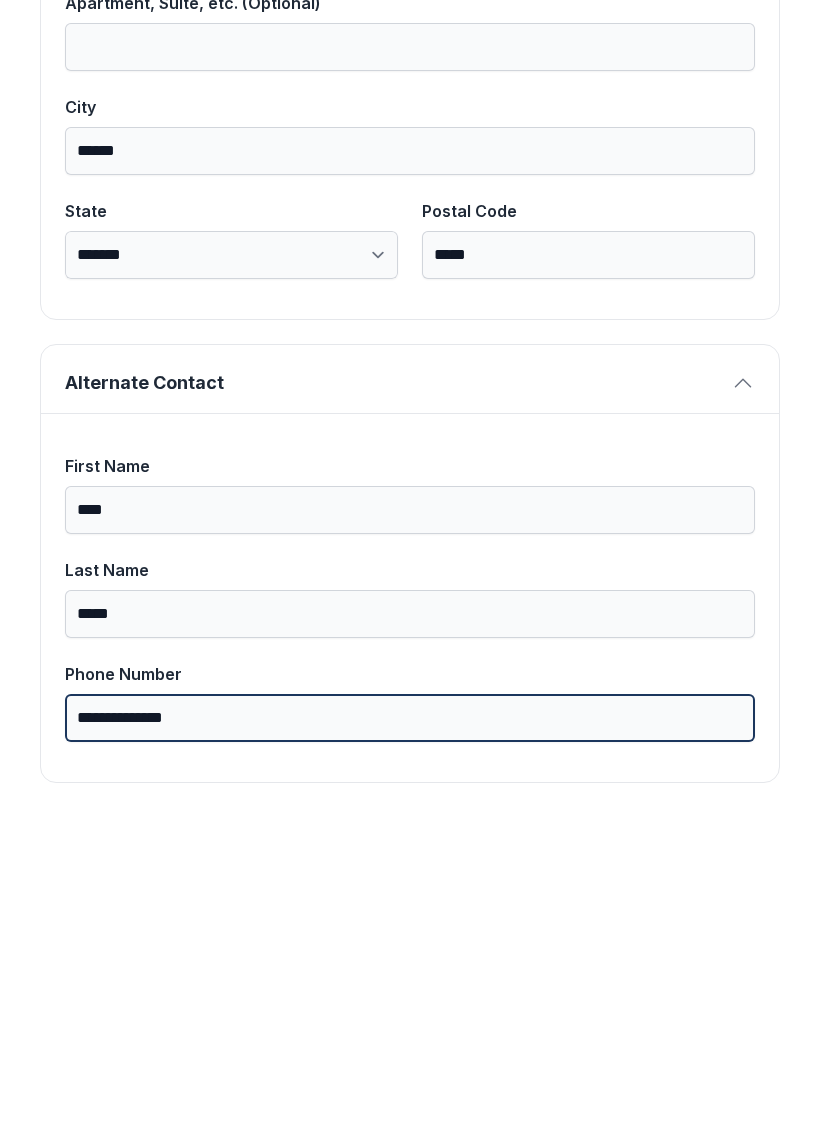 type on "**********" 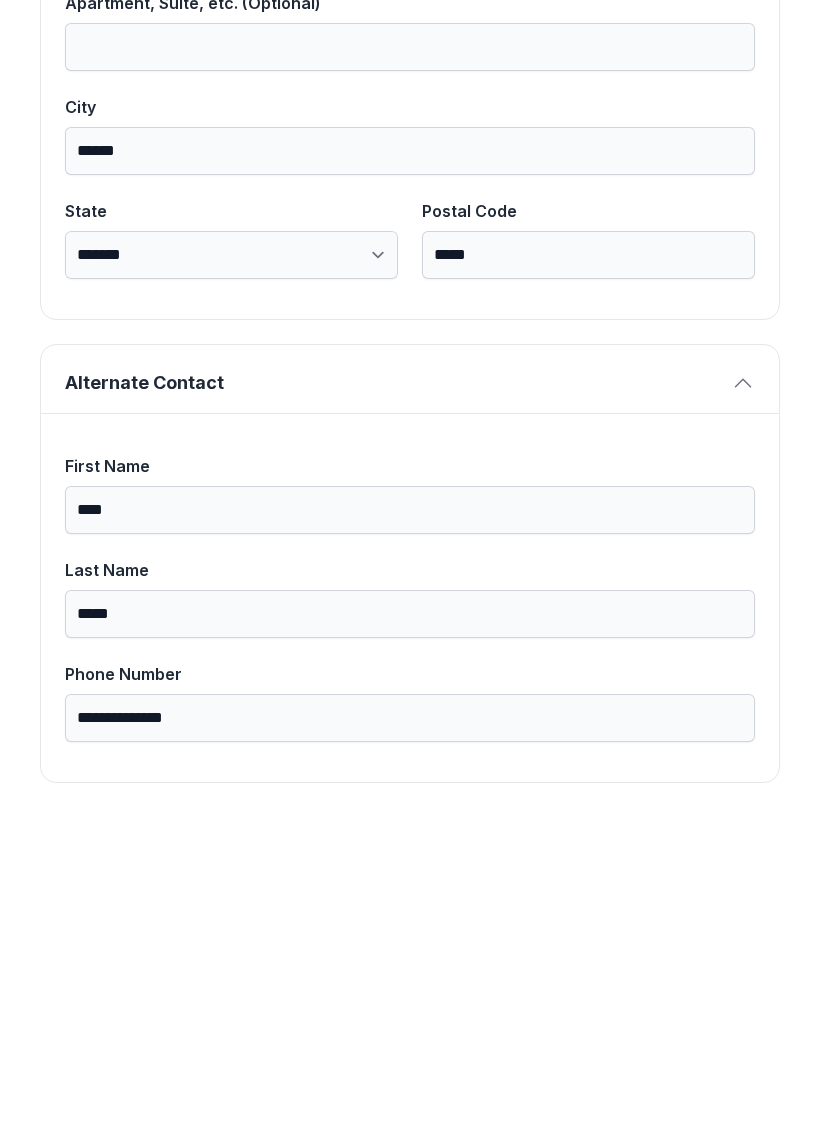 scroll, scrollTop: 584, scrollLeft: 0, axis: vertical 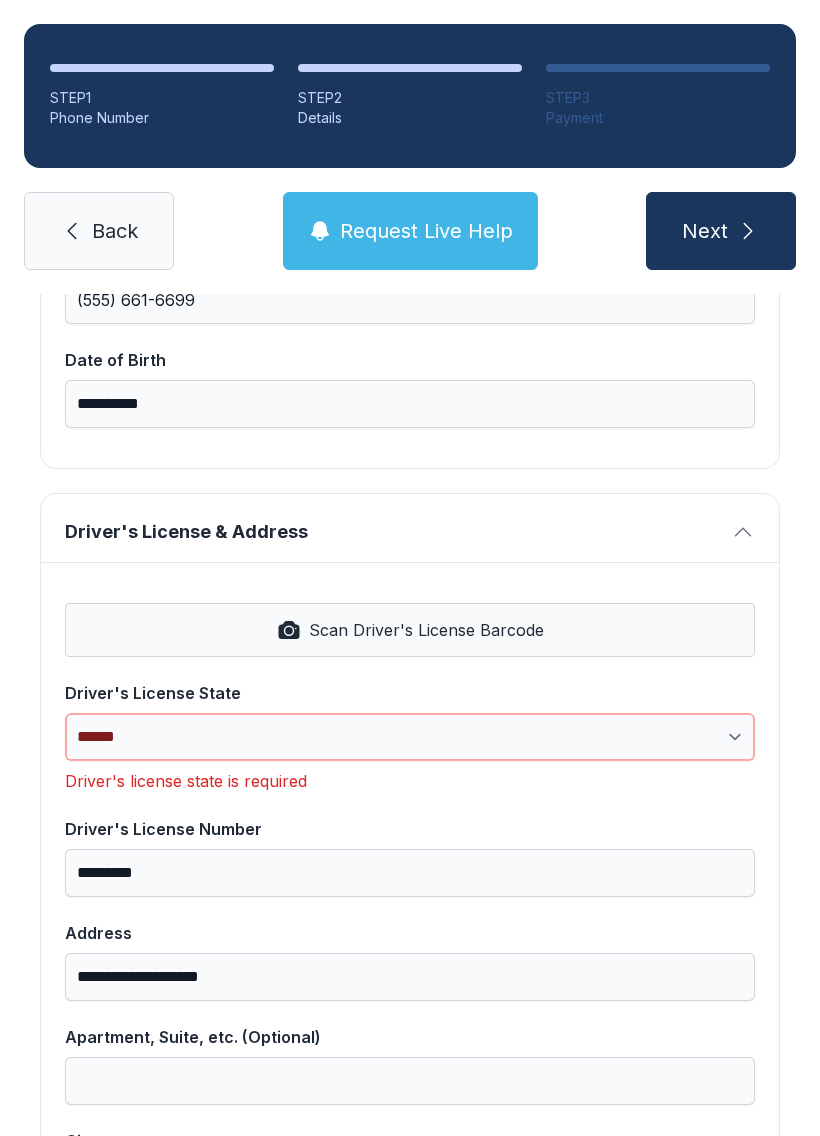 click on "**********" at bounding box center (410, 737) 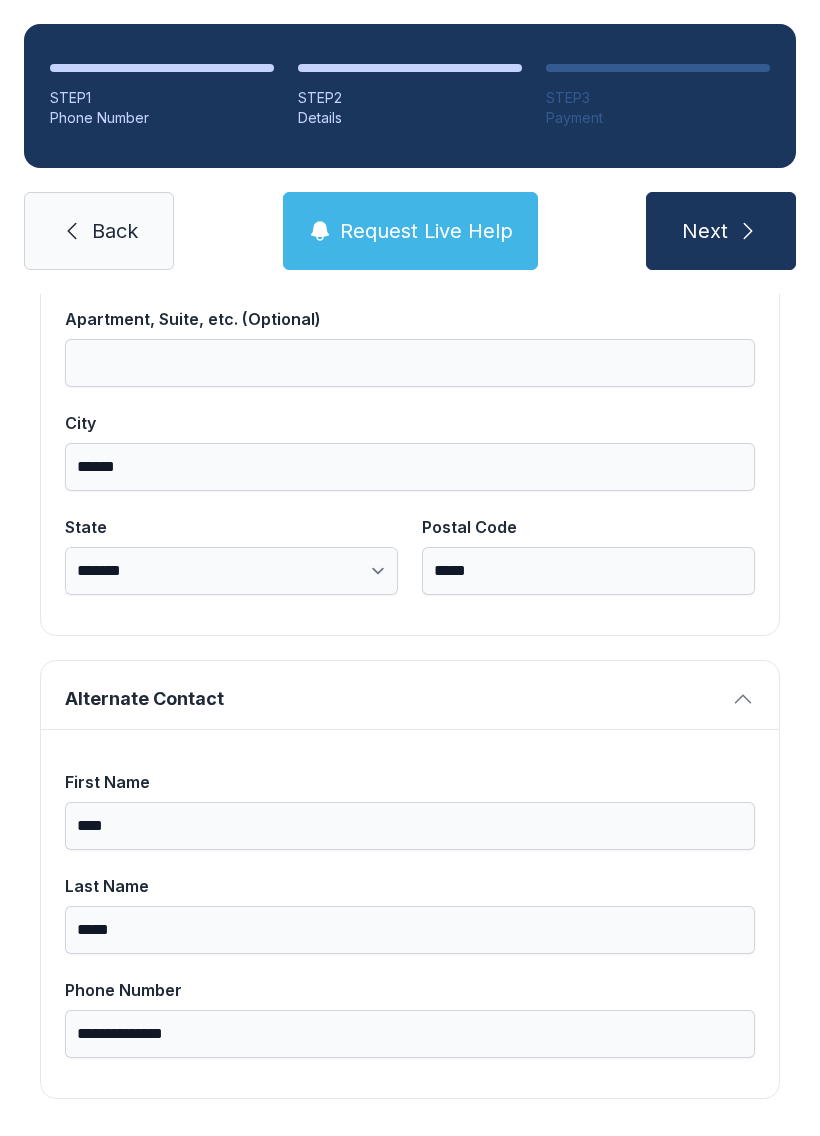 scroll, scrollTop: 1269, scrollLeft: 0, axis: vertical 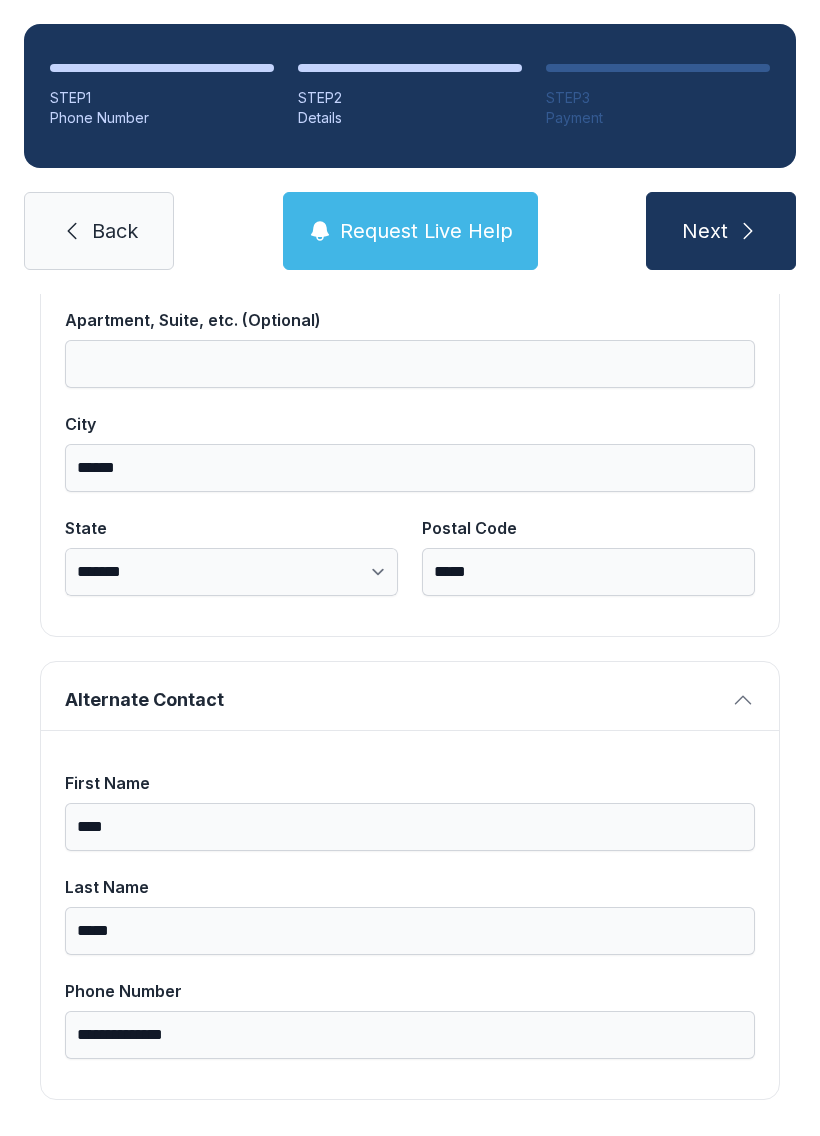 click 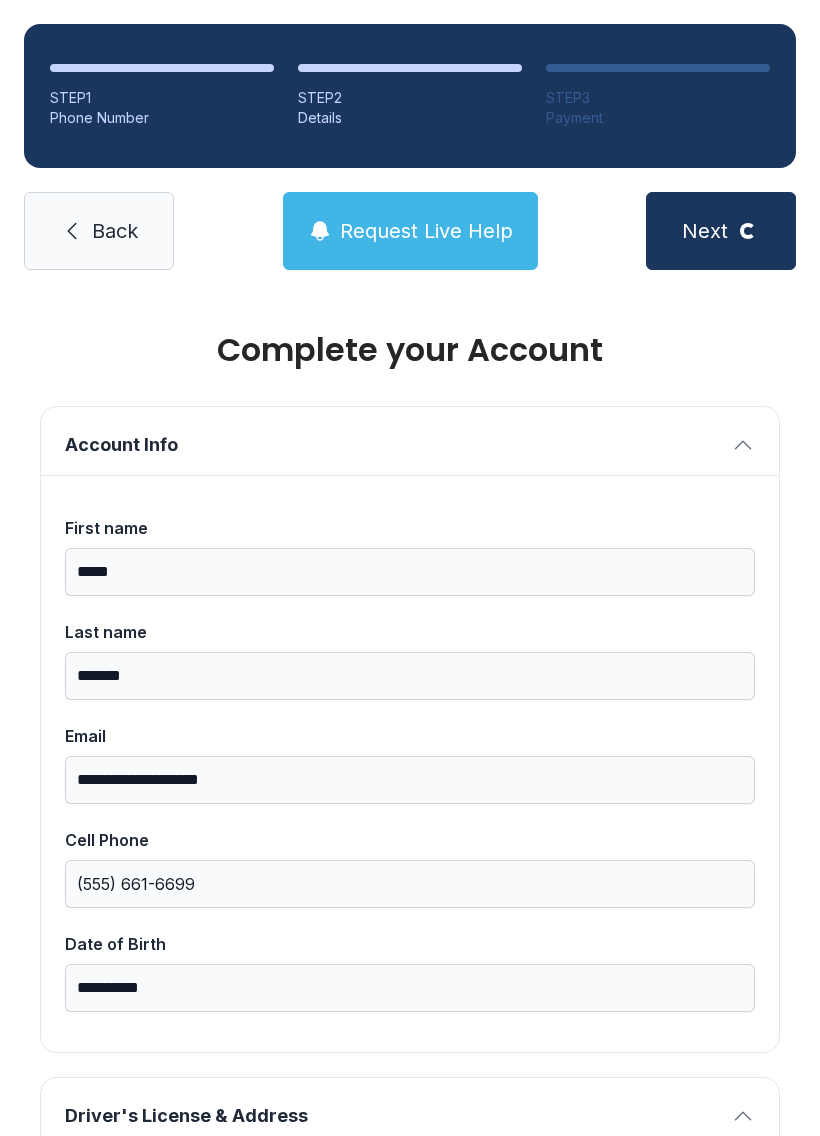 scroll, scrollTop: 0, scrollLeft: 0, axis: both 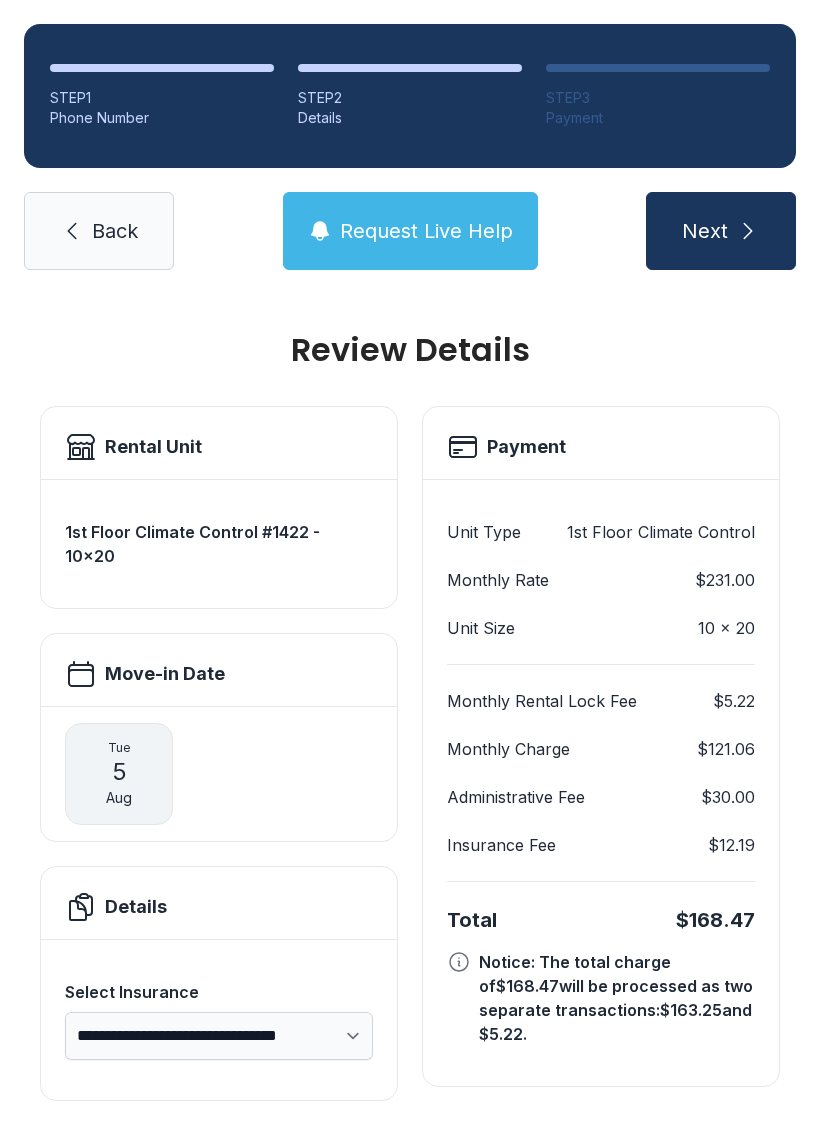 click 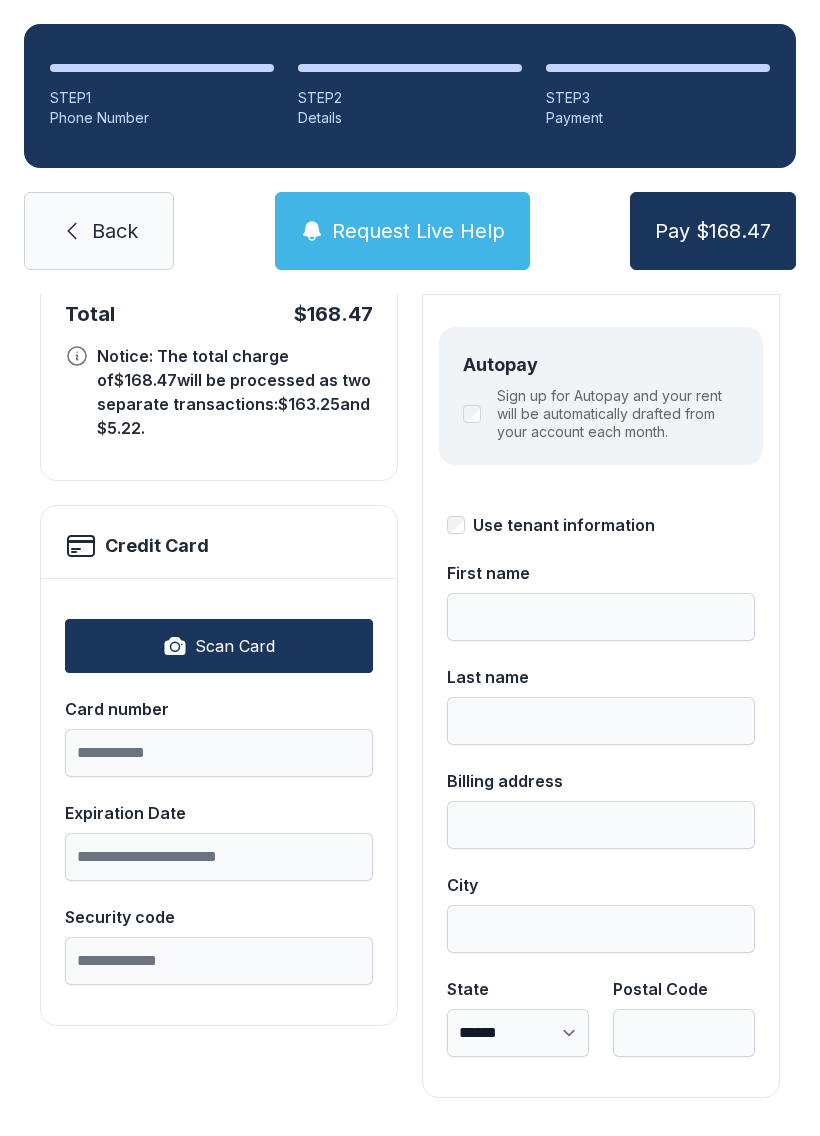 scroll, scrollTop: 218, scrollLeft: 0, axis: vertical 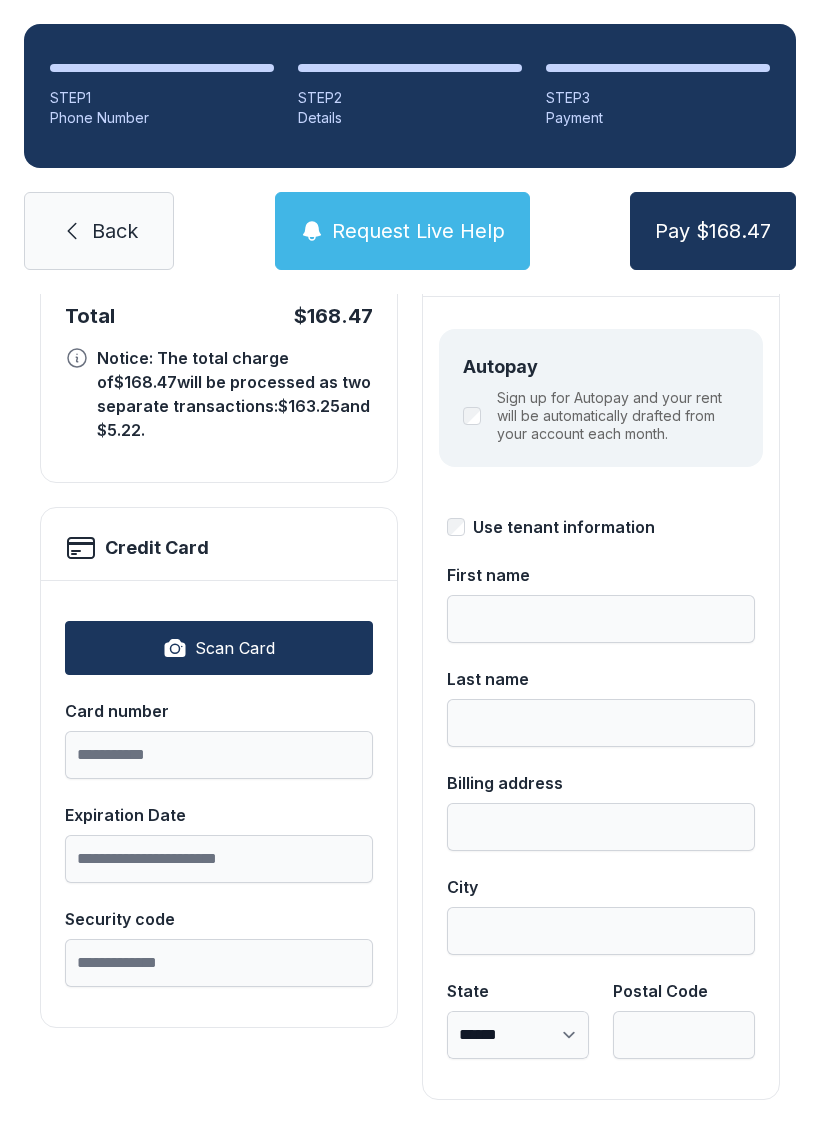 click on "Scan Card" at bounding box center [235, 648] 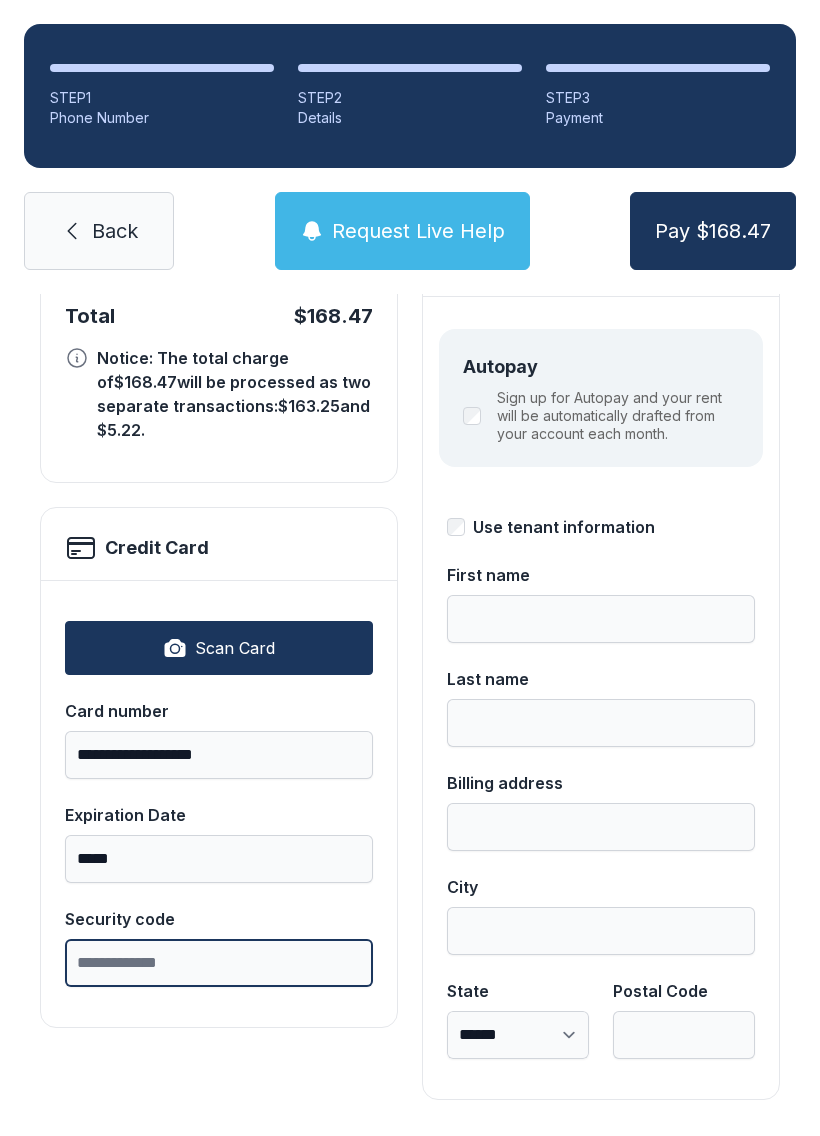 click on "Security code" at bounding box center (219, 963) 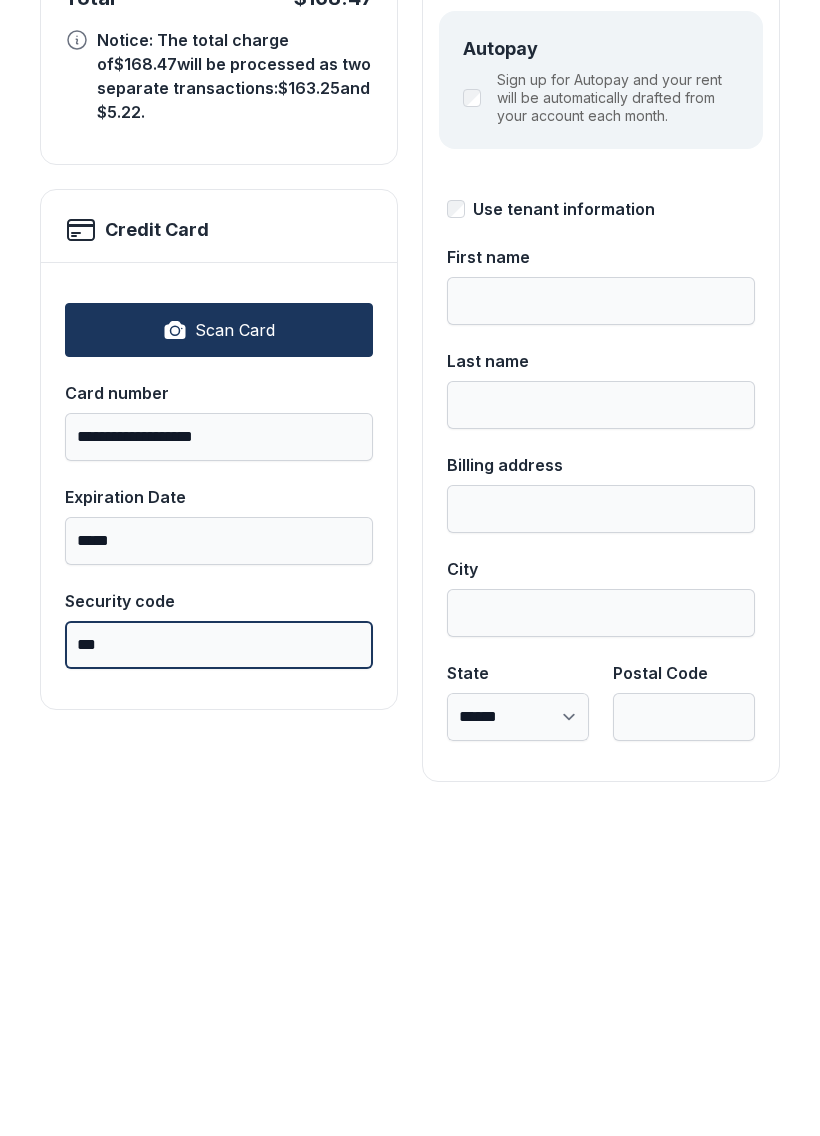 scroll, scrollTop: 218, scrollLeft: 0, axis: vertical 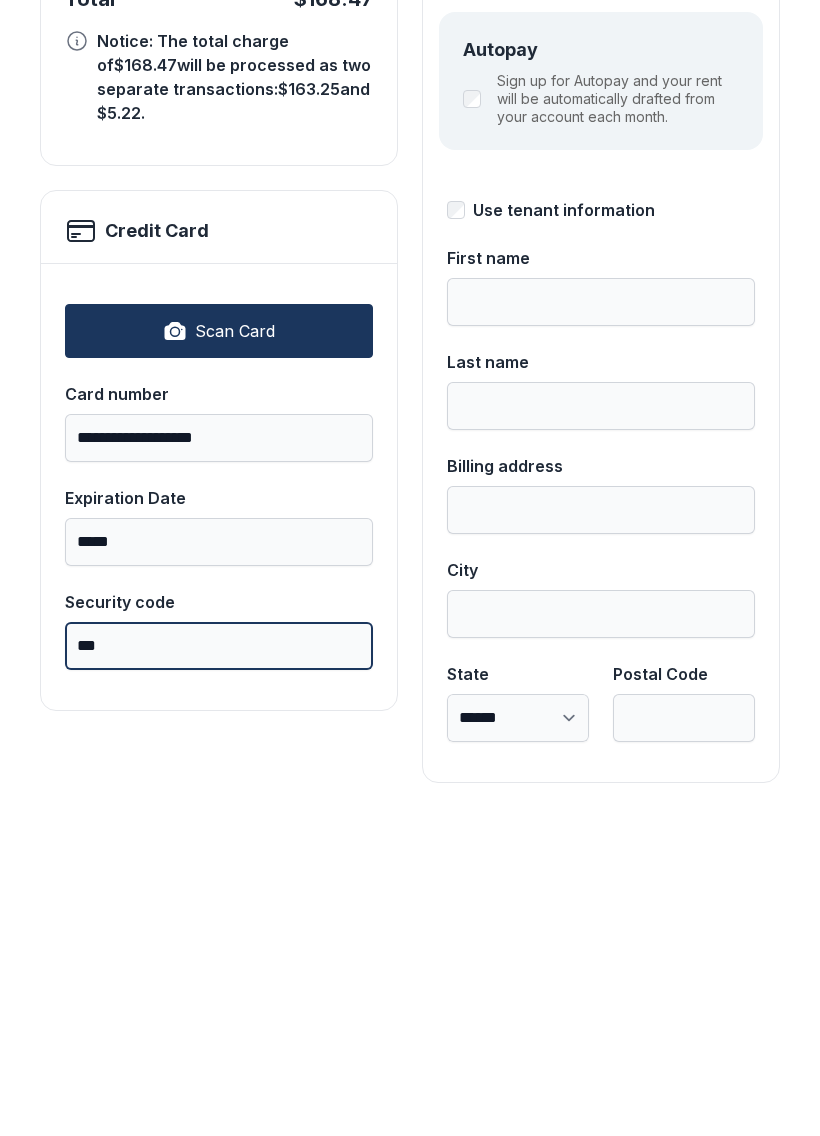 type on "***" 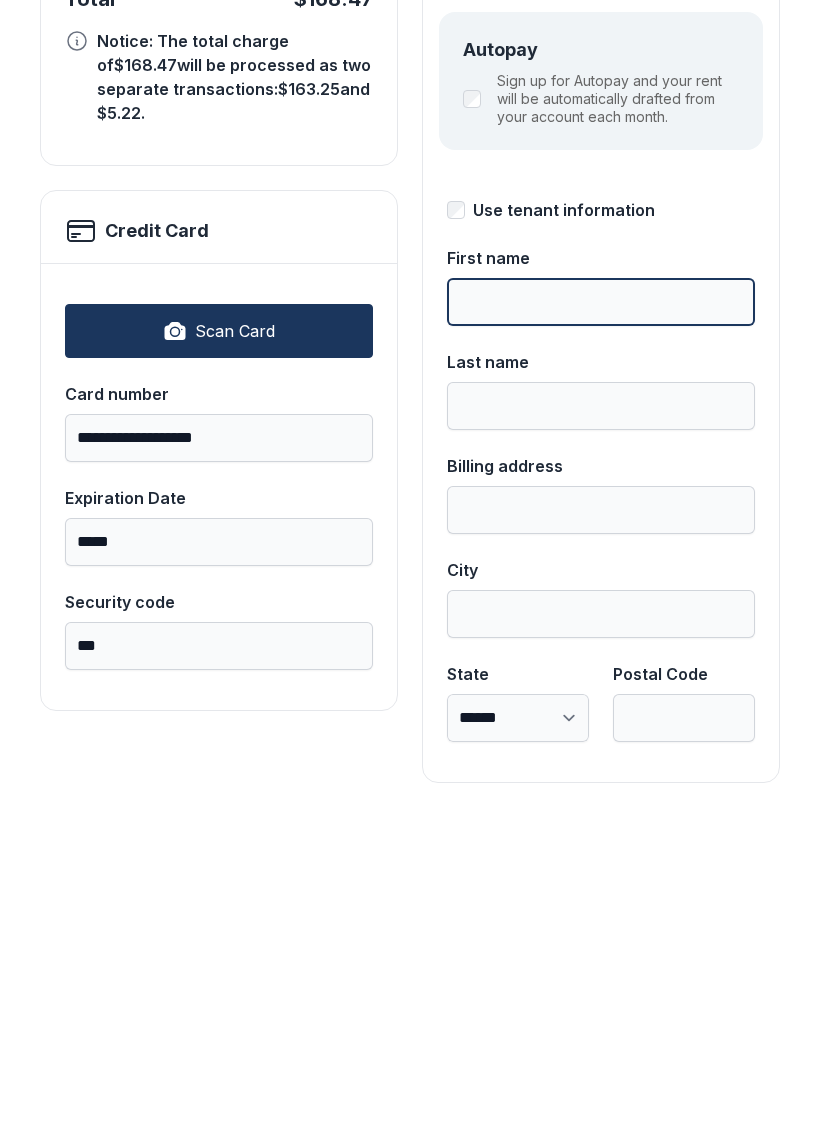 click on "First name" at bounding box center [601, 619] 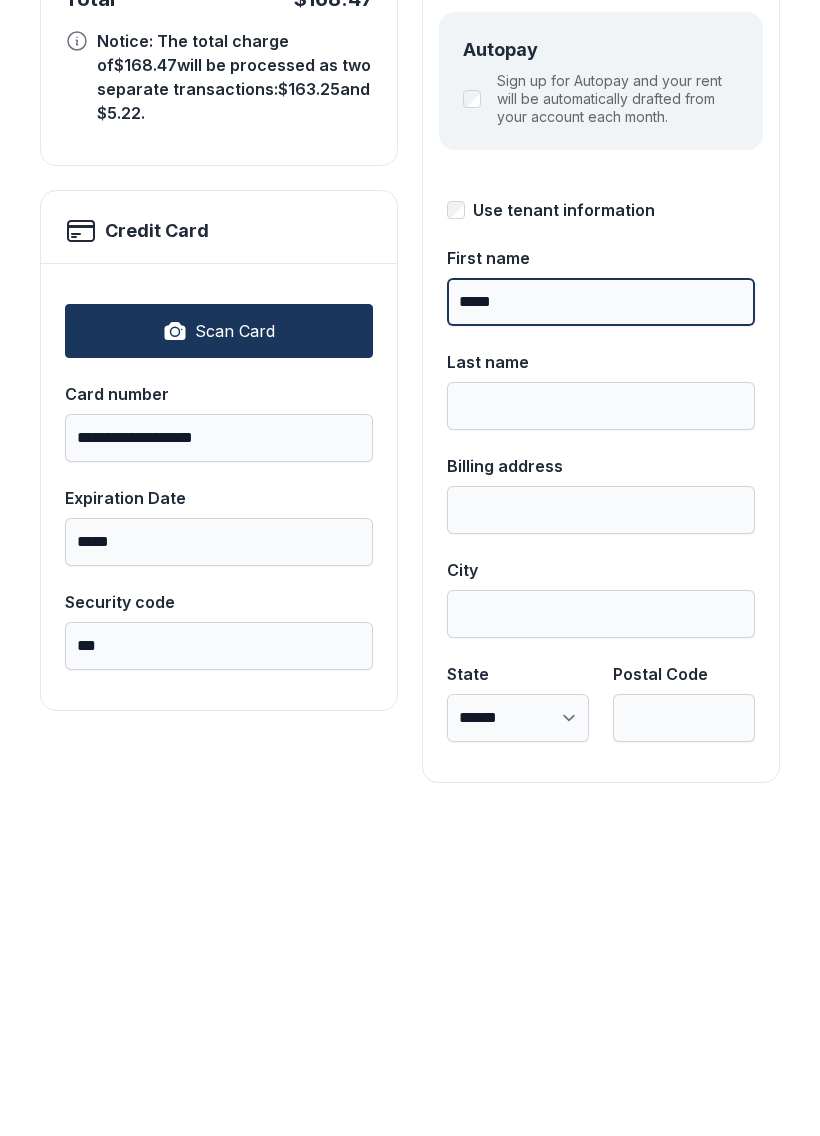 type on "*****" 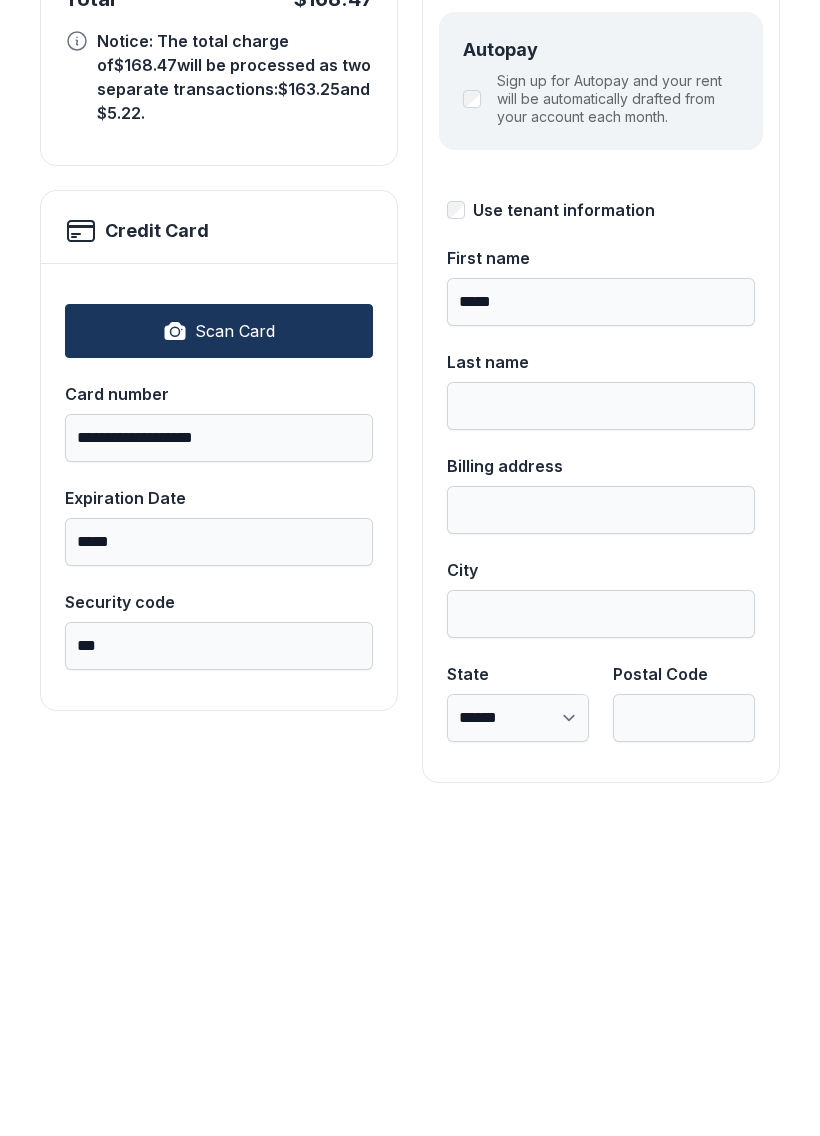 click on "Last name" at bounding box center (601, 723) 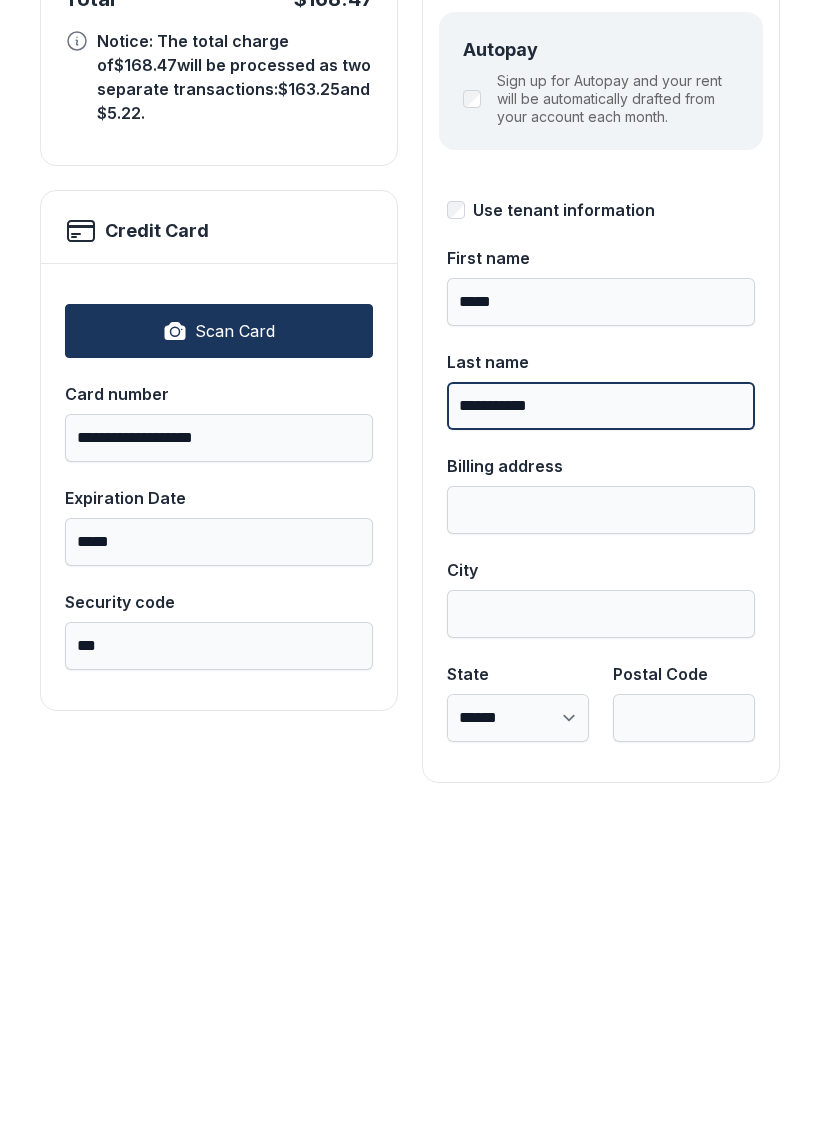 type on "**********" 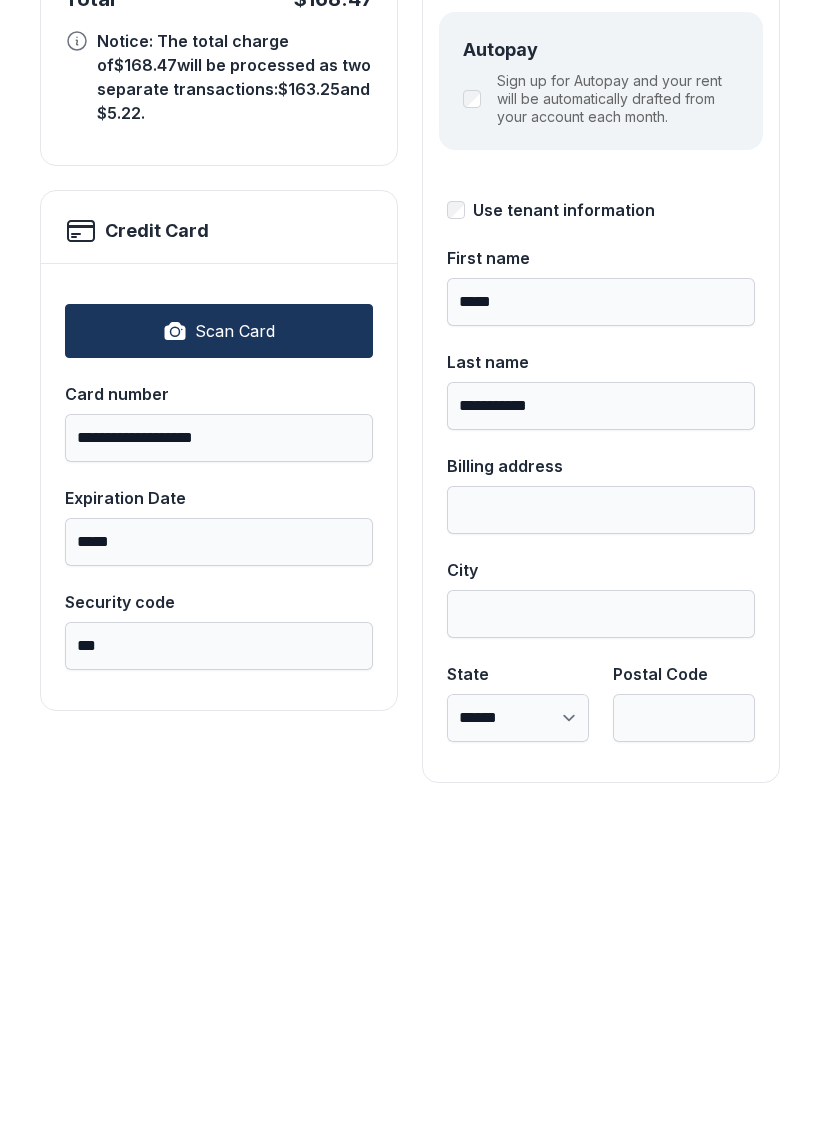 click on "Billing address" at bounding box center (601, 827) 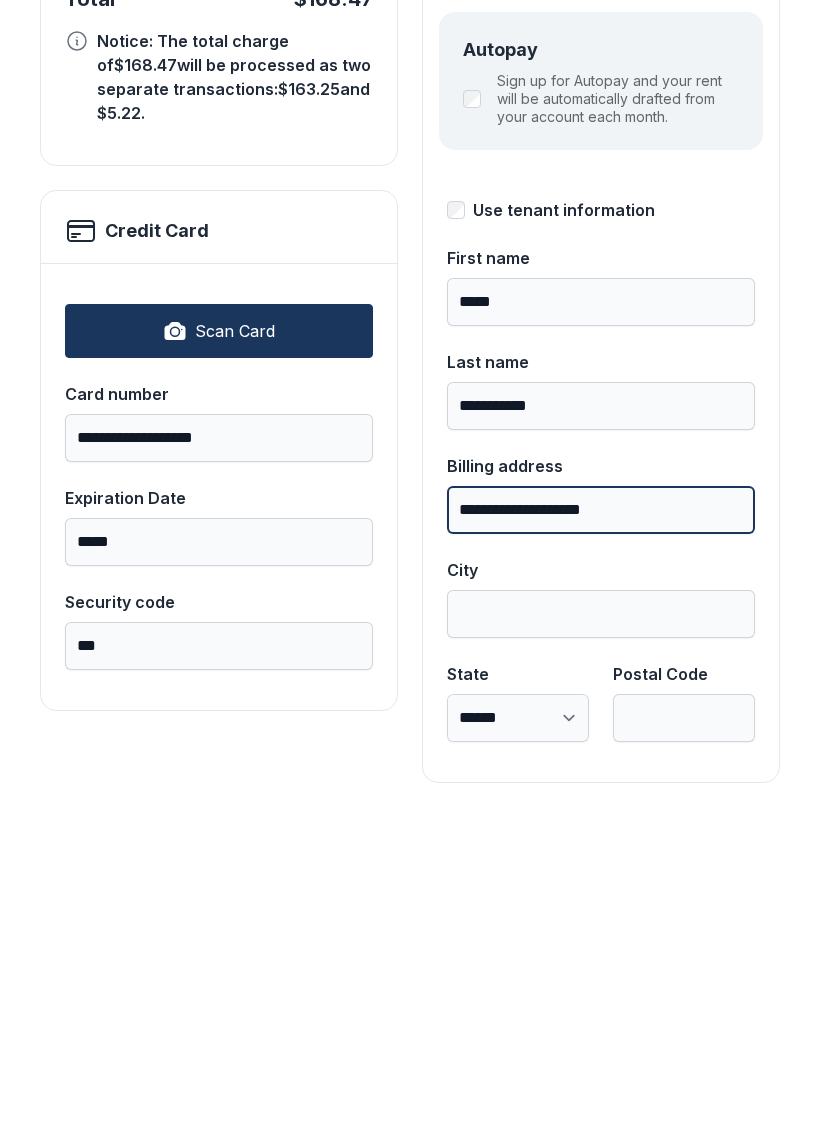 type on "**********" 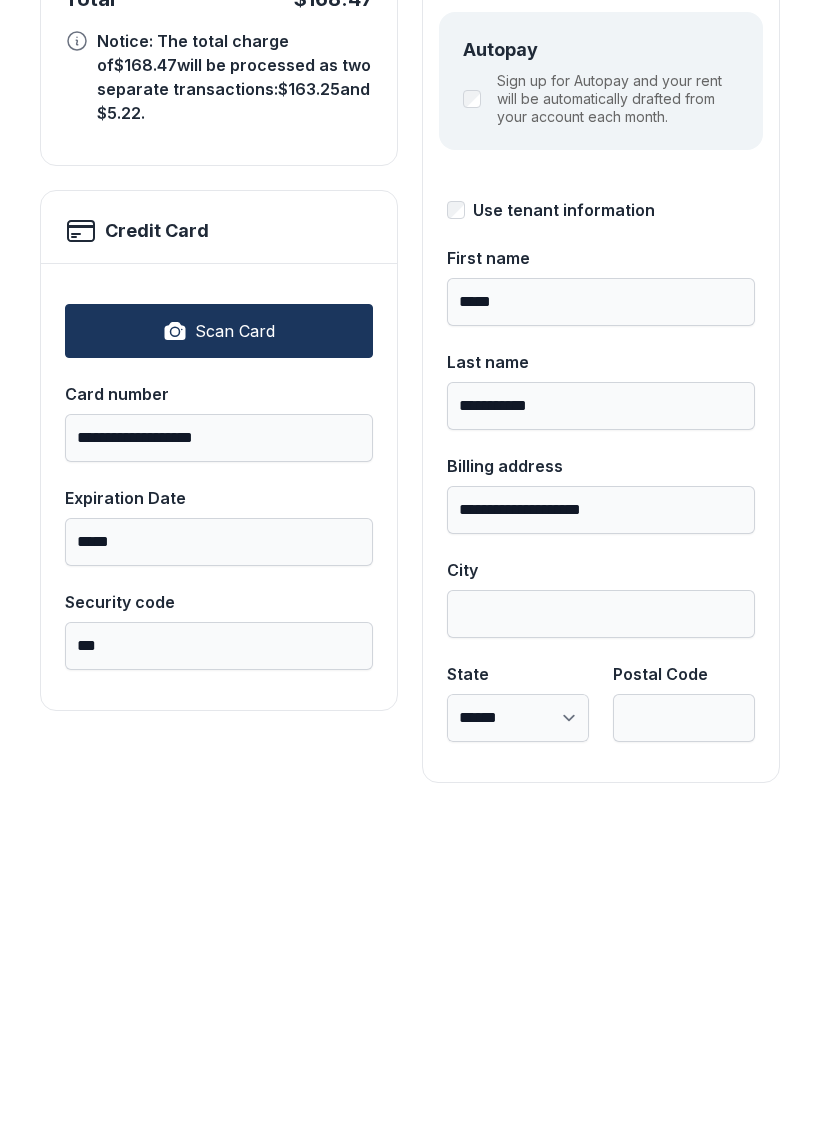 click on "City" at bounding box center (601, 931) 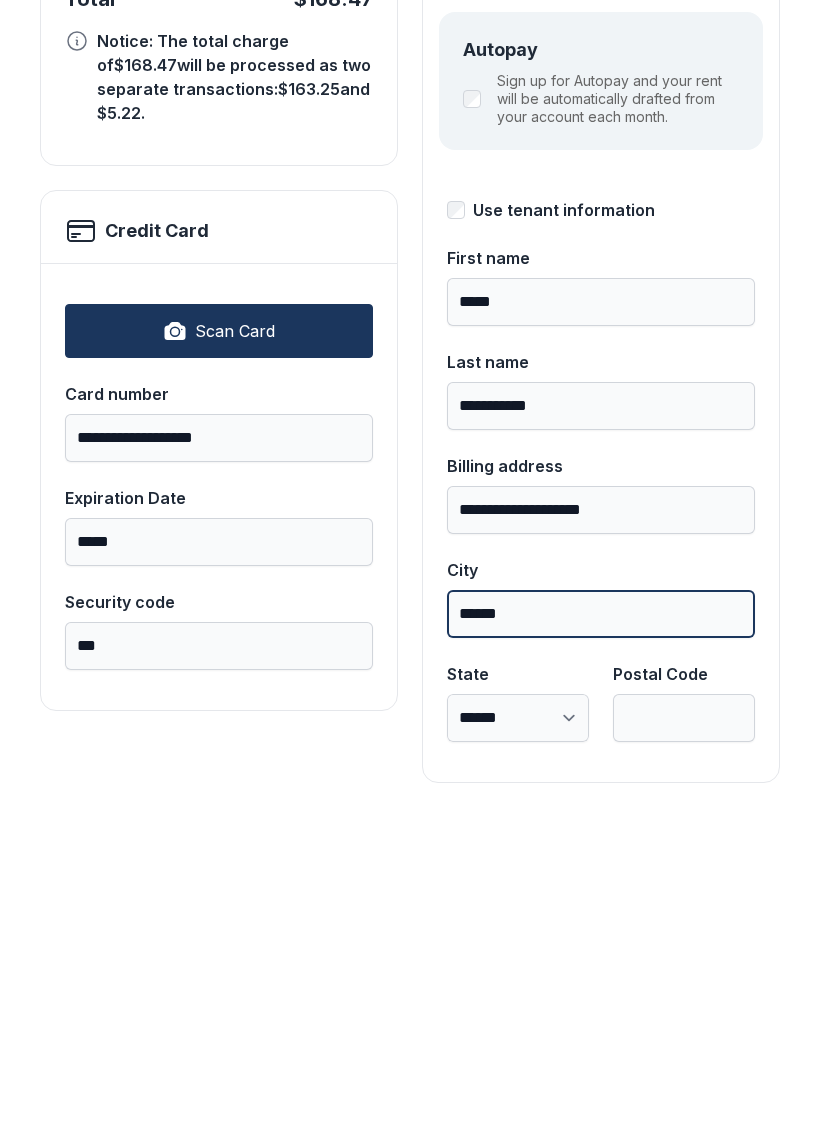 type on "******" 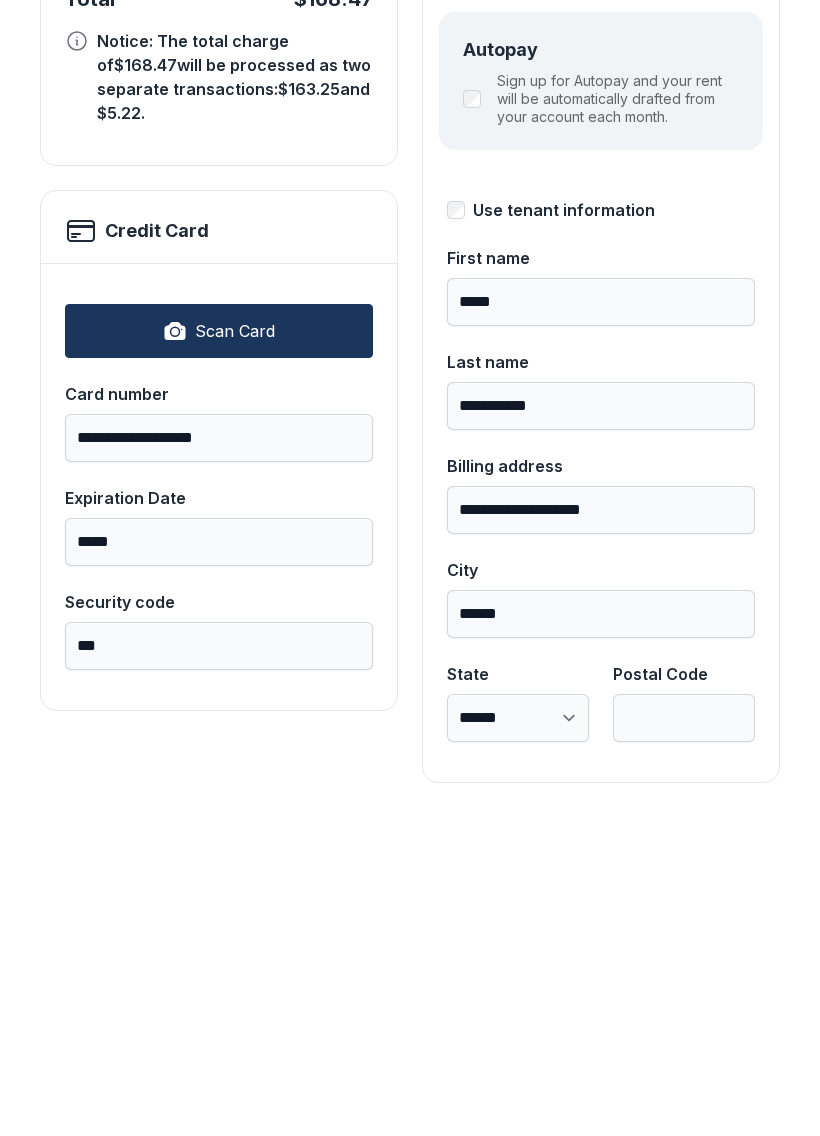 click on "**********" at bounding box center [518, 1035] 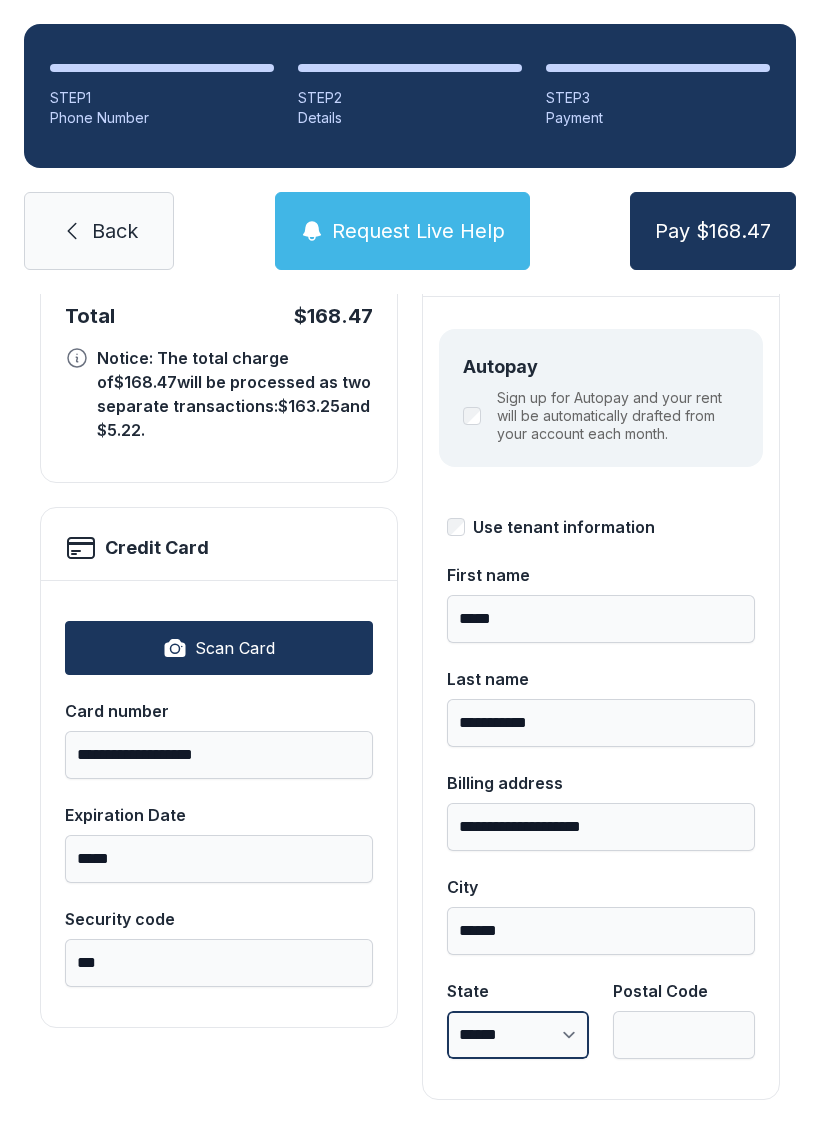 select on "**" 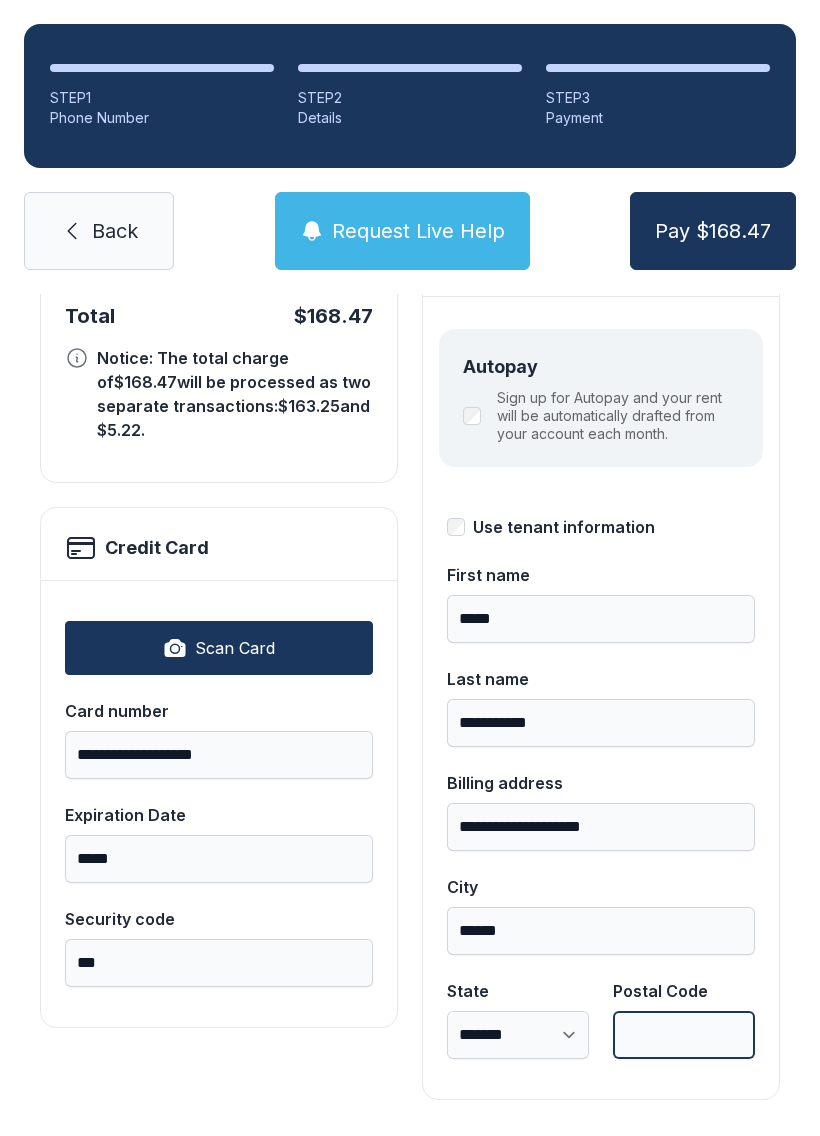 click on "Postal Code" at bounding box center [684, 1035] 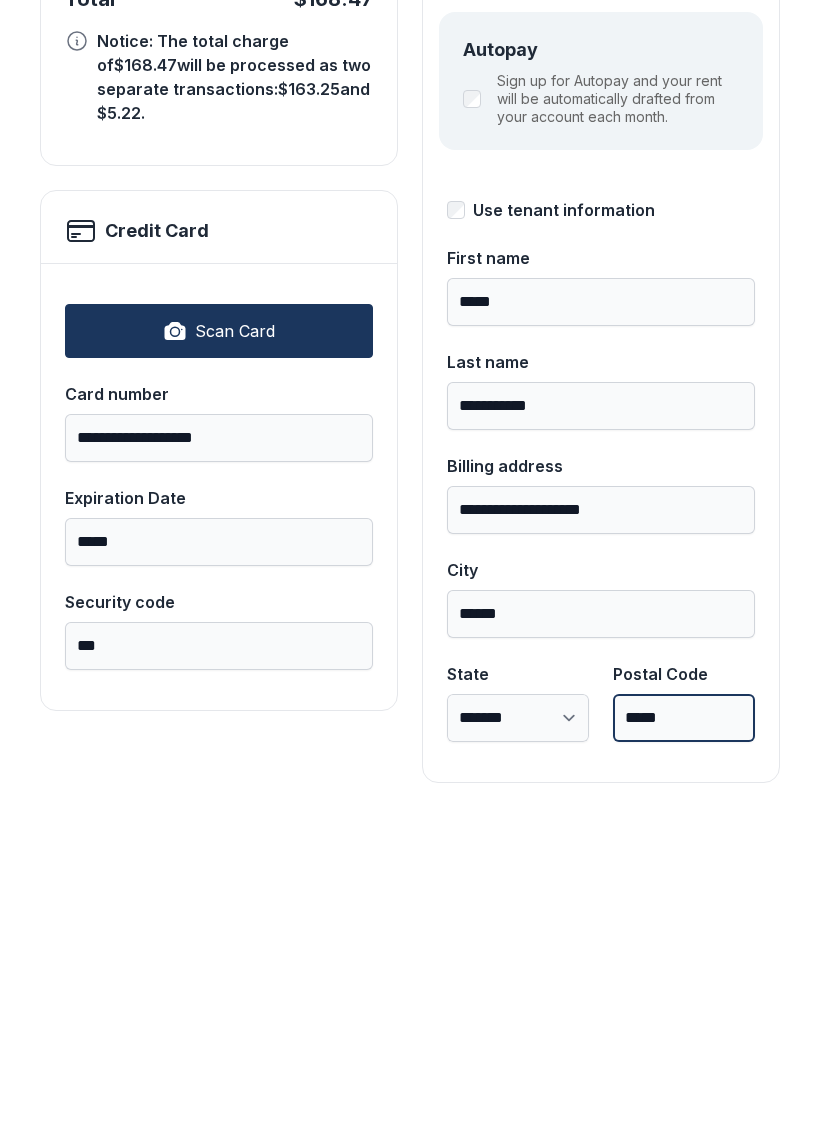 type on "*****" 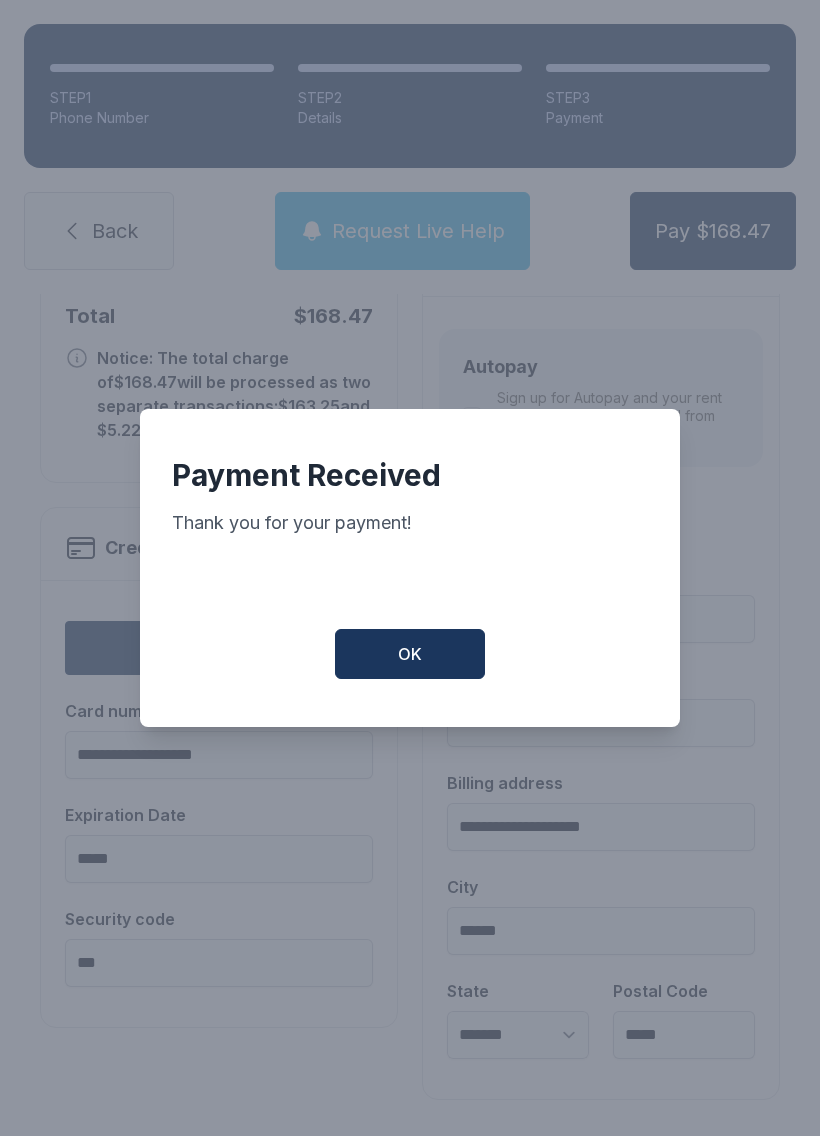 click on "OK" at bounding box center (410, 654) 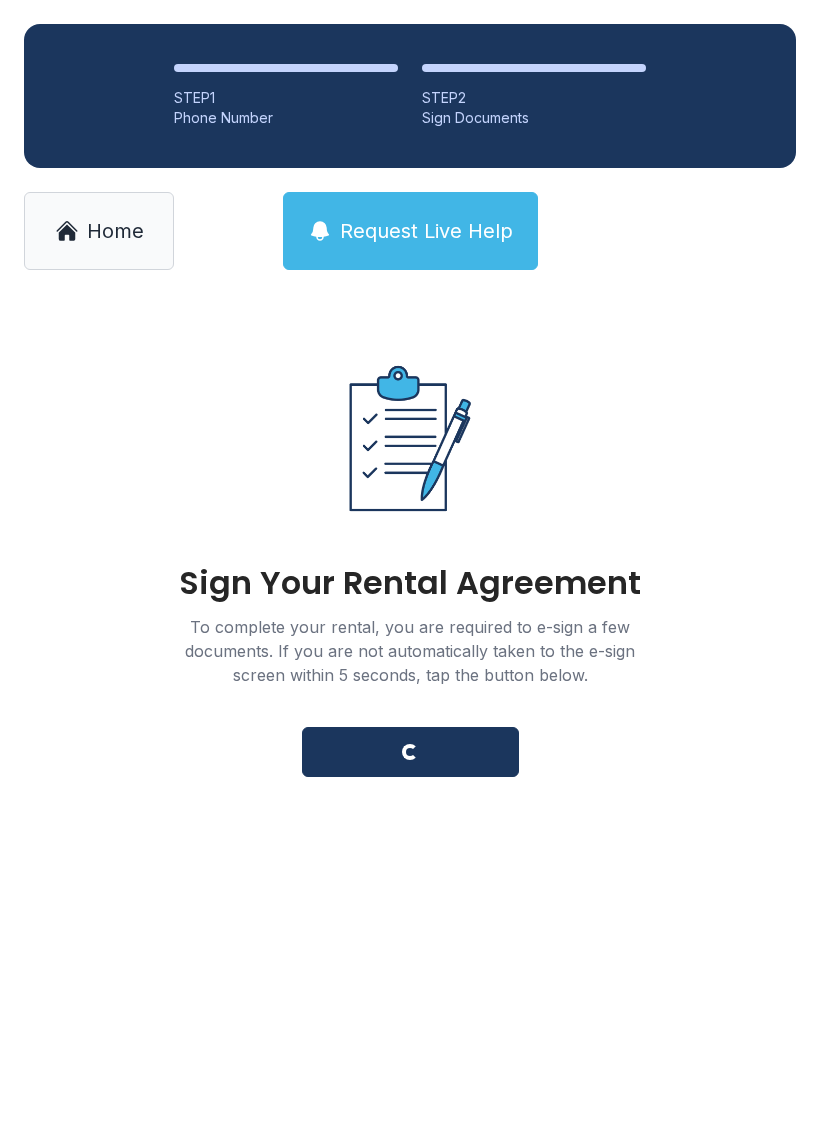 scroll, scrollTop: 0, scrollLeft: 0, axis: both 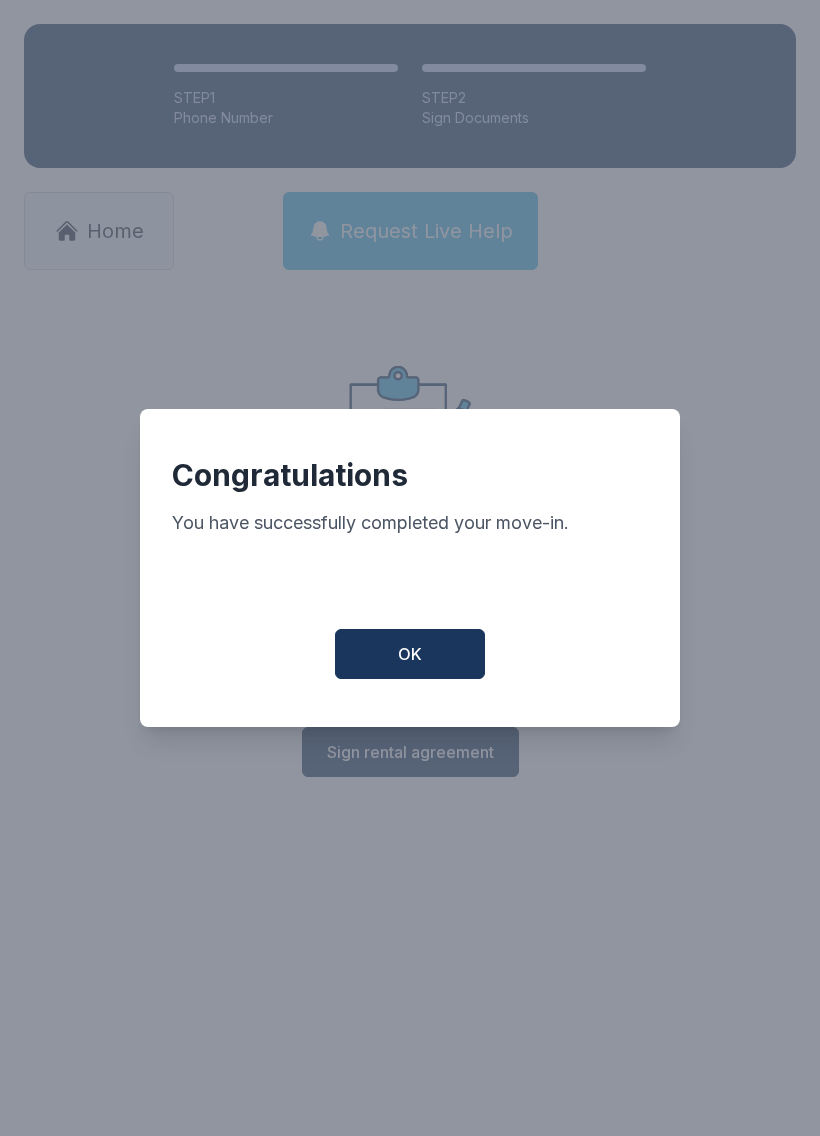 click on "OK" at bounding box center [410, 654] 